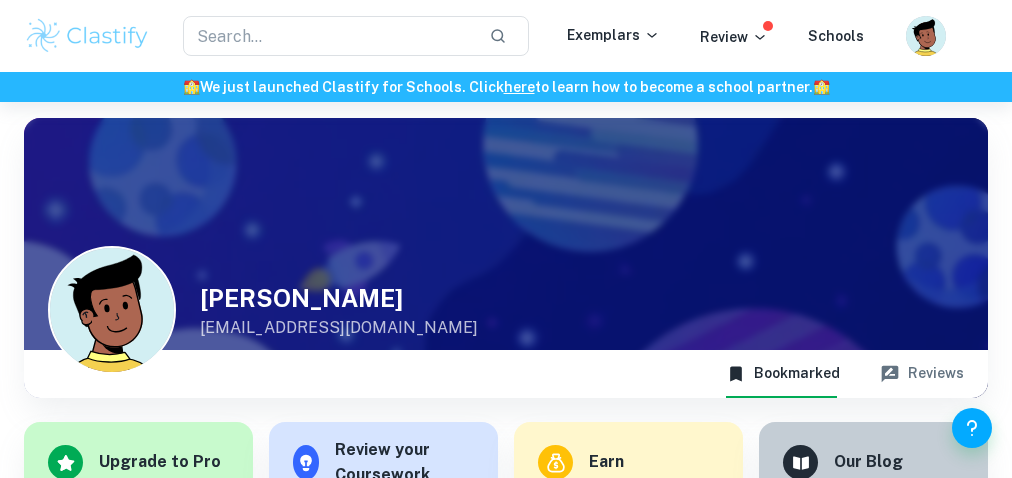 scroll, scrollTop: 0, scrollLeft: 0, axis: both 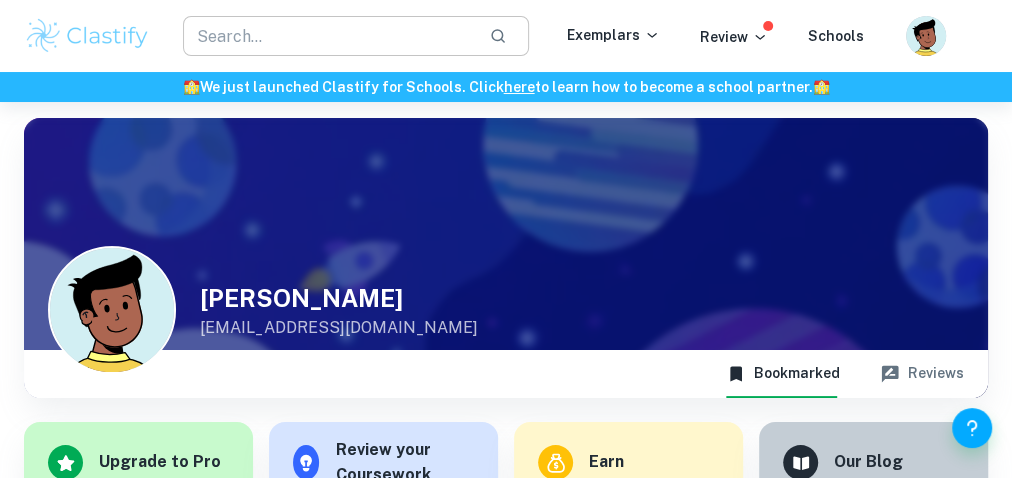 click at bounding box center [328, 36] 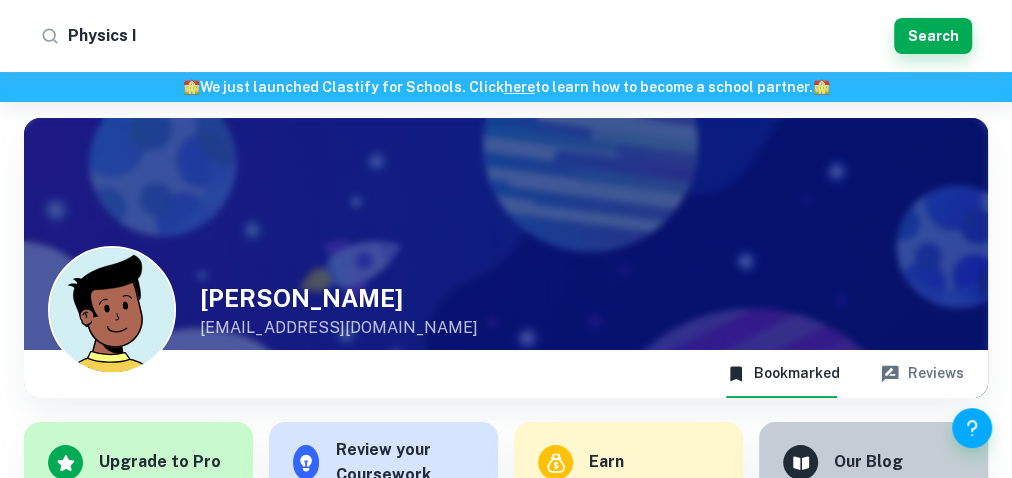 type on "Physics IA" 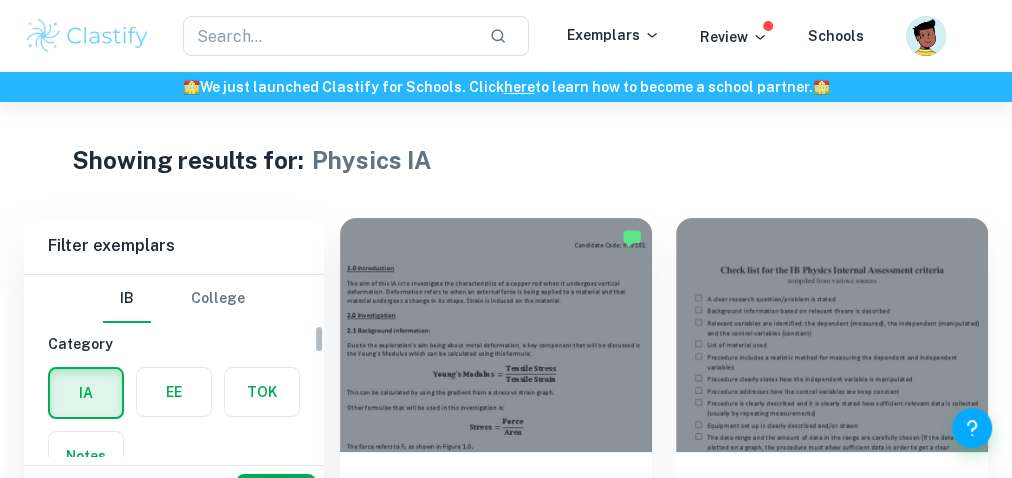 scroll, scrollTop: 320, scrollLeft: 0, axis: vertical 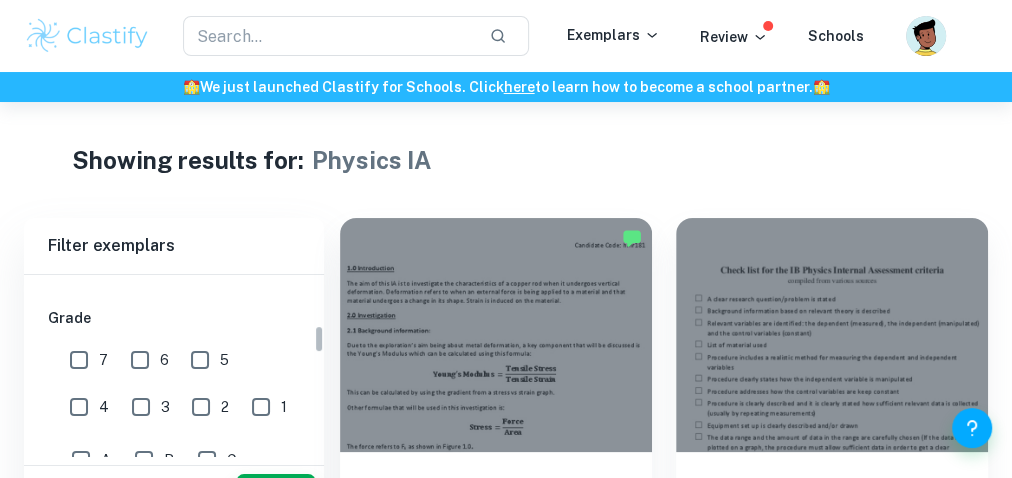 click on "7" at bounding box center (79, 360) 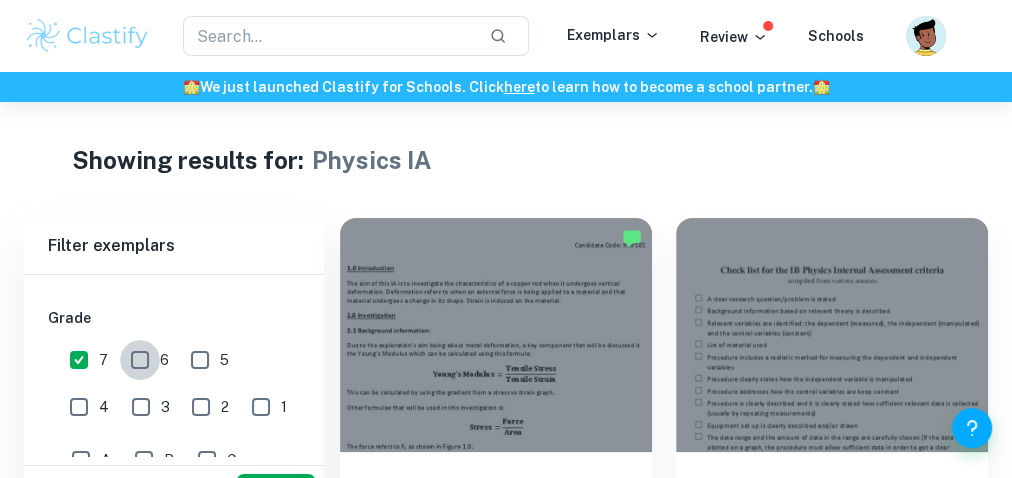 click on "6" at bounding box center (140, 360) 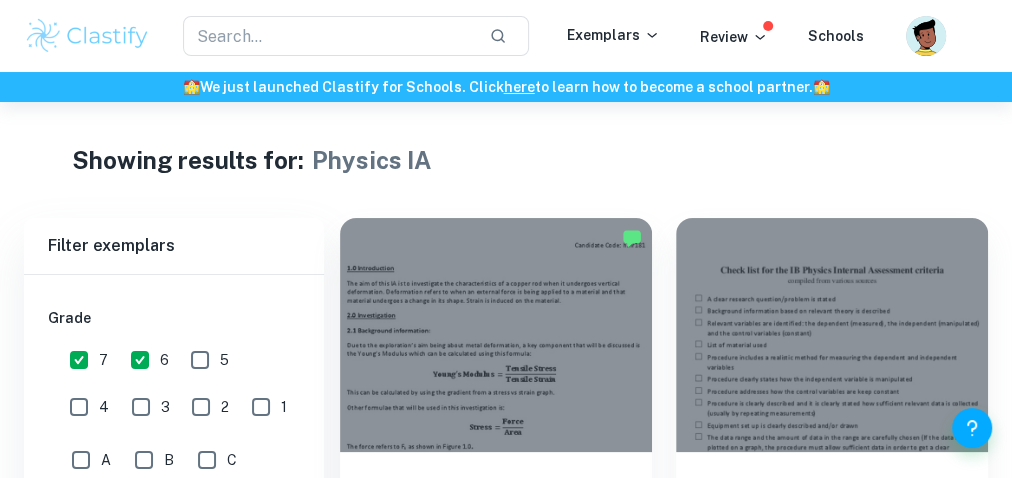 scroll, scrollTop: 160, scrollLeft: 0, axis: vertical 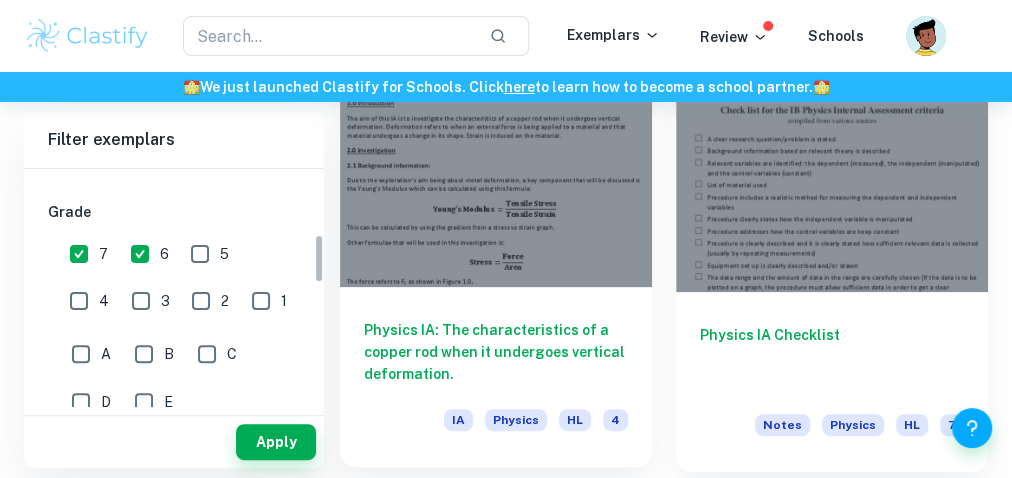 drag, startPoint x: 288, startPoint y: 441, endPoint x: 500, endPoint y: 361, distance: 226.59215 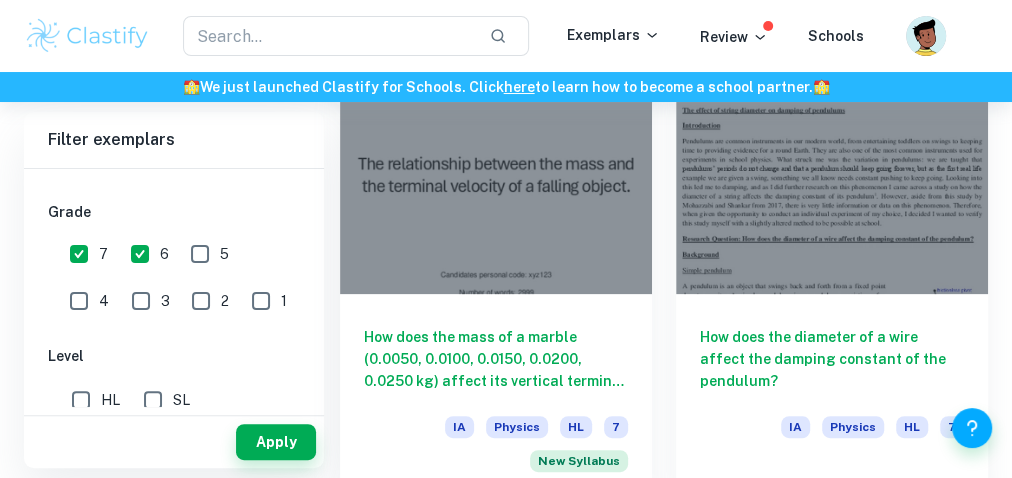 scroll, scrollTop: 160, scrollLeft: 0, axis: vertical 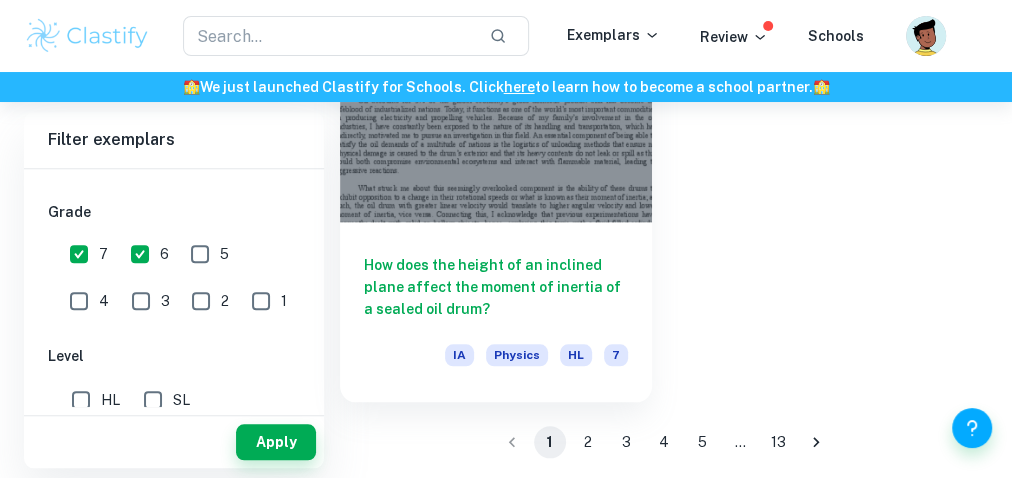 click on "2" at bounding box center [588, 442] 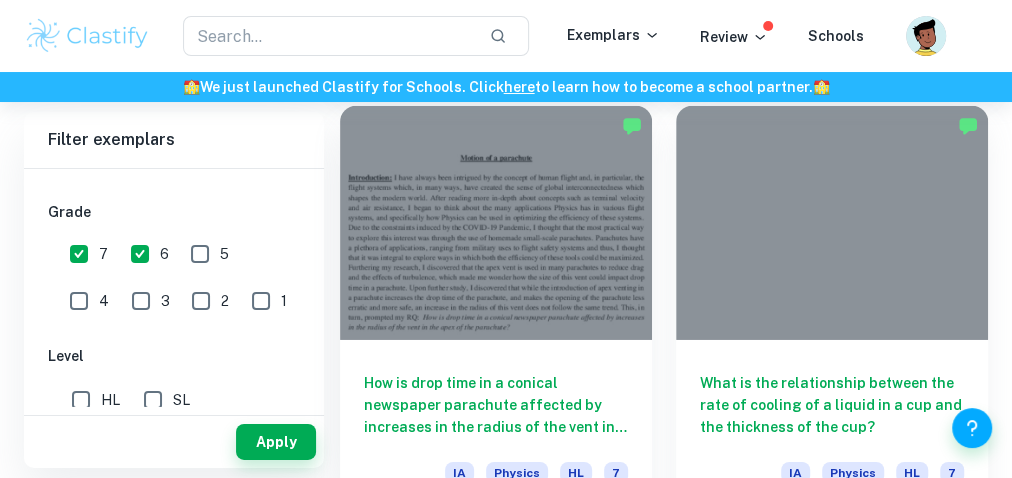 scroll, scrollTop: 3280, scrollLeft: 0, axis: vertical 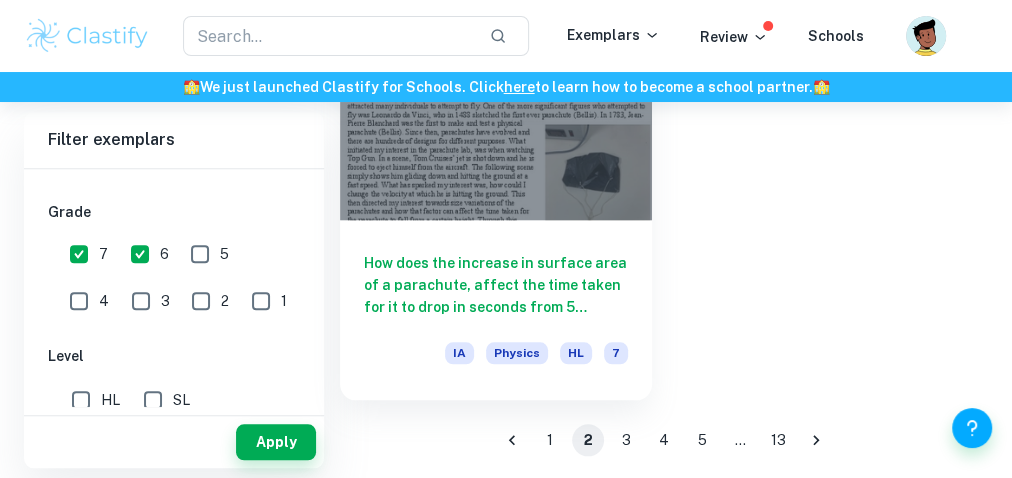 click on "3" at bounding box center (626, 440) 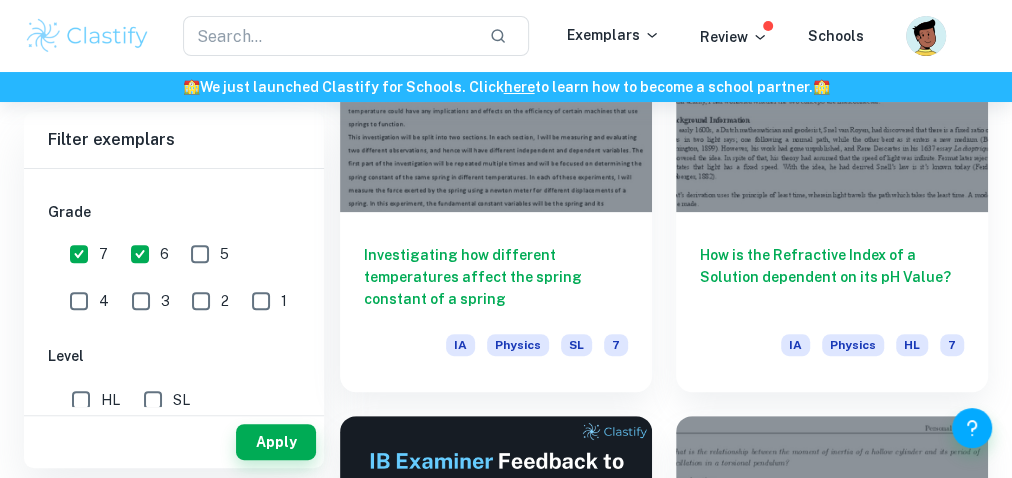 scroll, scrollTop: 160, scrollLeft: 0, axis: vertical 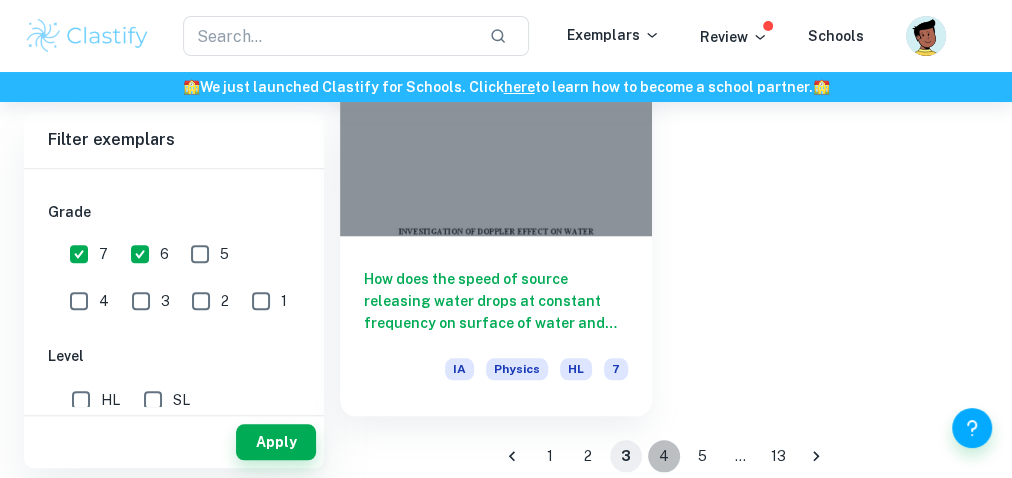 click on "4" at bounding box center [664, 456] 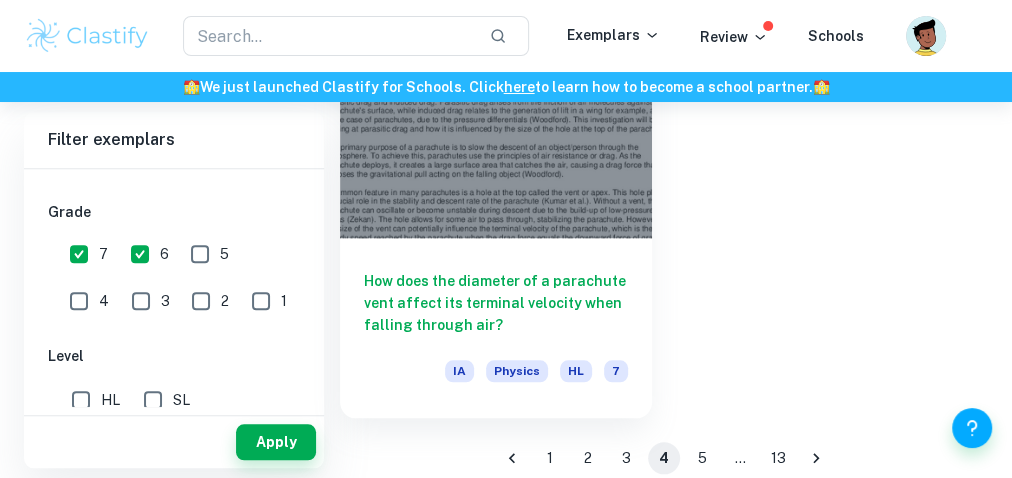 scroll, scrollTop: 4612, scrollLeft: 0, axis: vertical 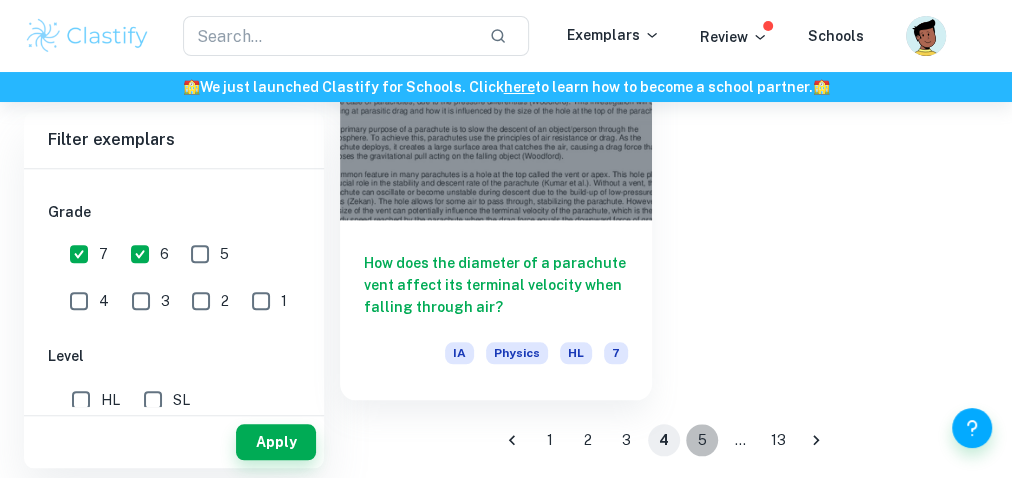 click on "5" at bounding box center [702, 440] 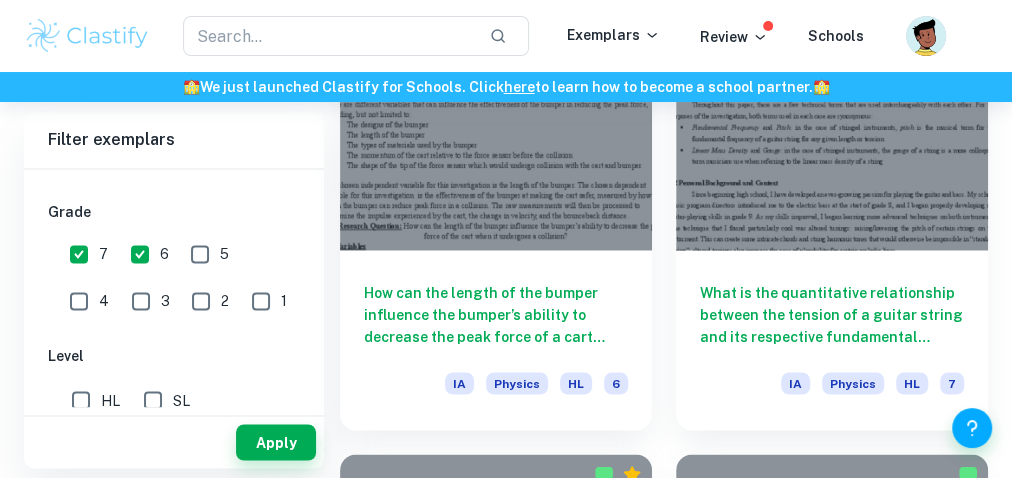 scroll, scrollTop: 1520, scrollLeft: 0, axis: vertical 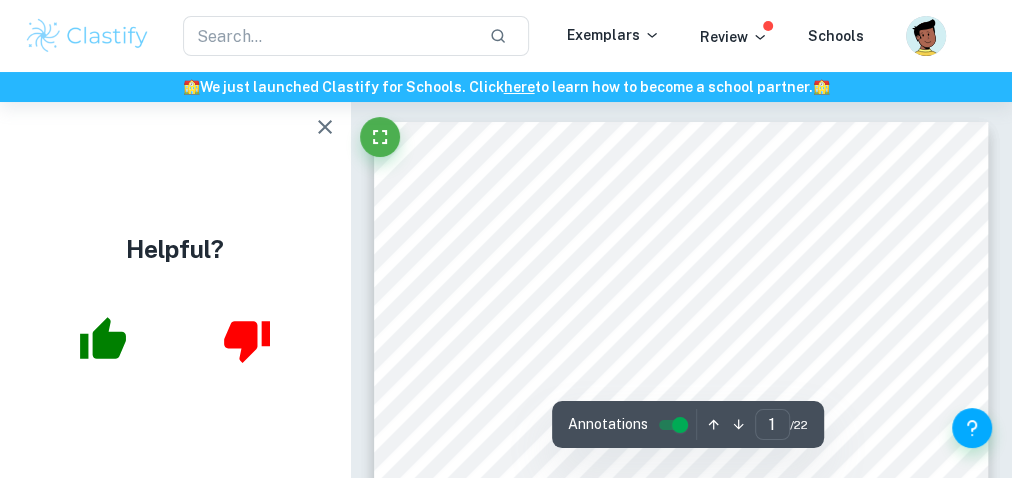 click 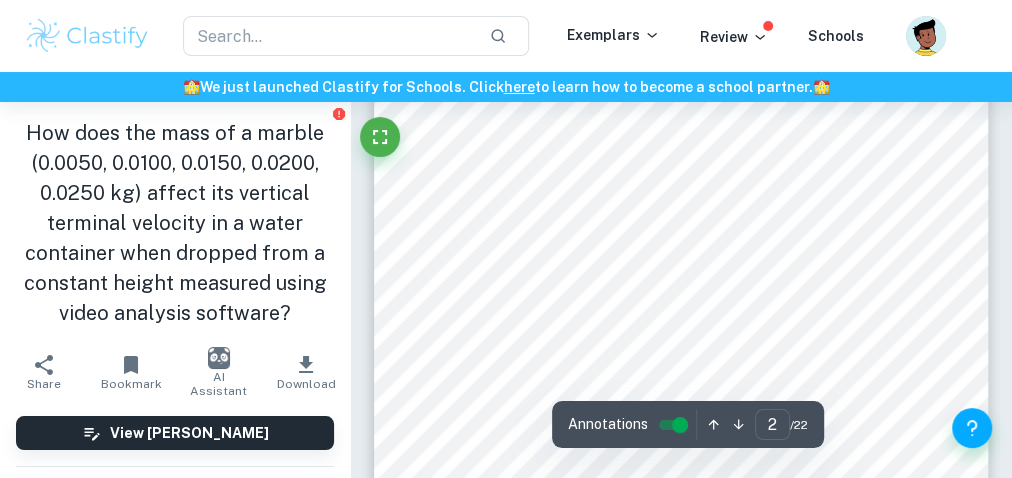 scroll, scrollTop: 1360, scrollLeft: 0, axis: vertical 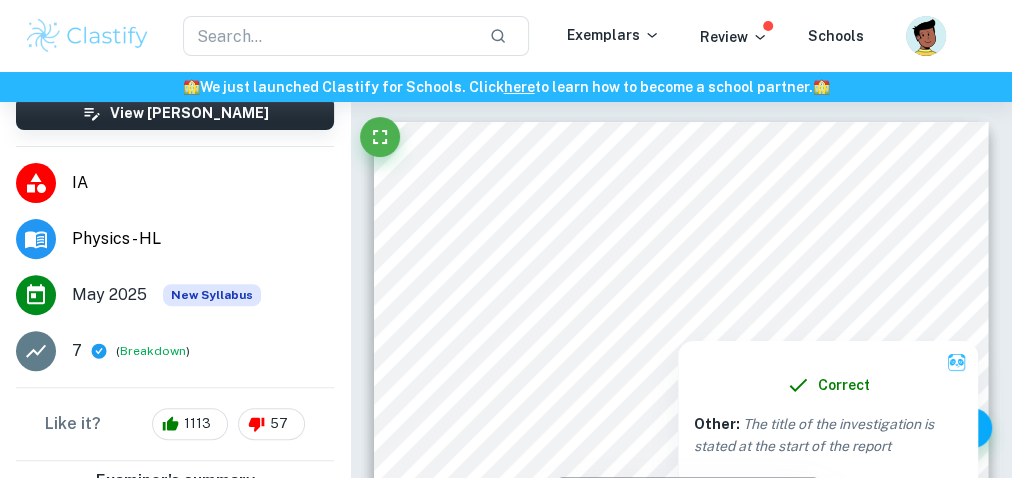 drag, startPoint x: 586, startPoint y: 284, endPoint x: 478, endPoint y: 258, distance: 111.085556 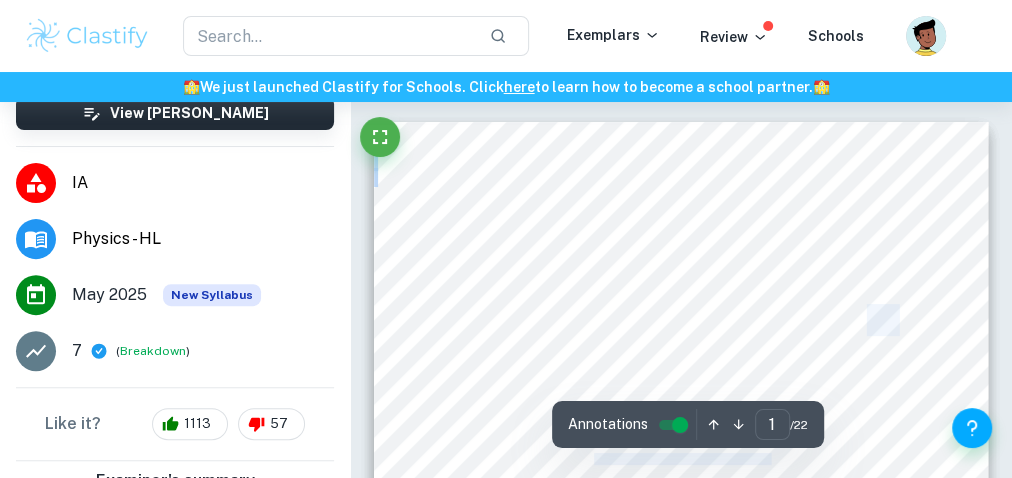 drag, startPoint x: 456, startPoint y: 282, endPoint x: 715, endPoint y: 288, distance: 259.0695 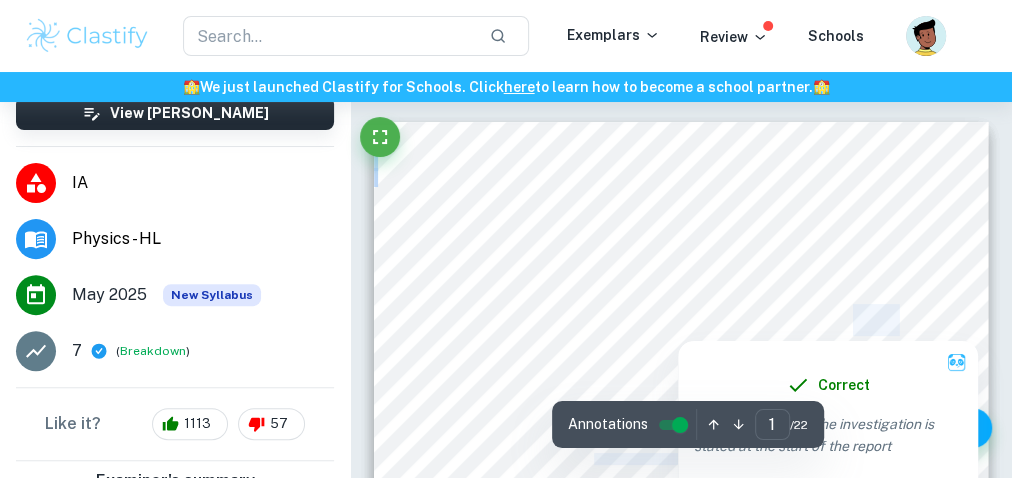 click on "1 The relationship between the mass and the terminal velocity of a falling object. Candidates personal code: xyz123 Number of words: 2999" at bounding box center [681, 556] 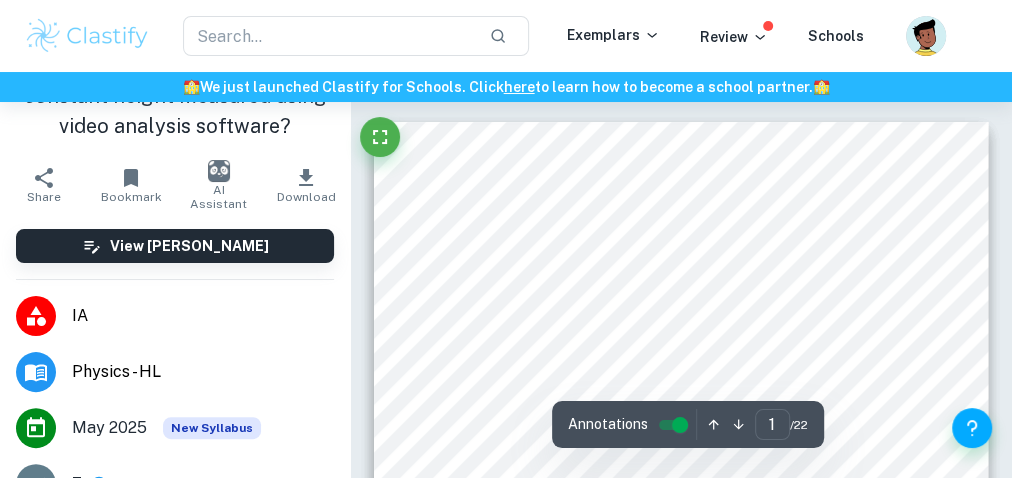 scroll, scrollTop: 0, scrollLeft: 0, axis: both 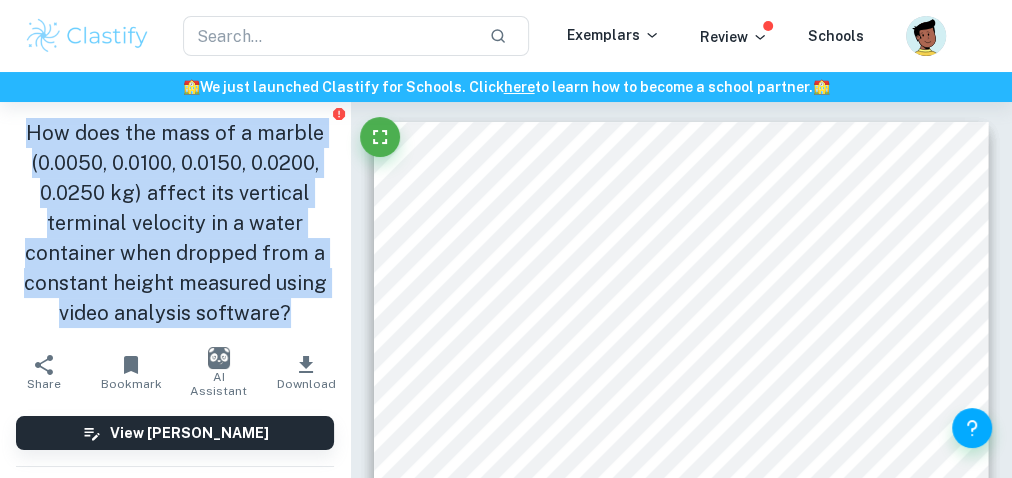 drag, startPoint x: 25, startPoint y: 135, endPoint x: 230, endPoint y: 255, distance: 237.53947 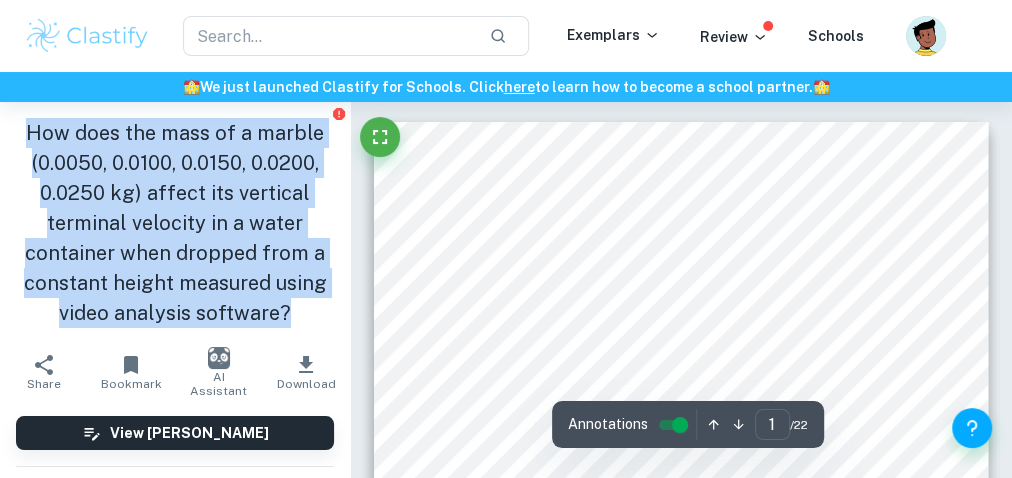 click on "How does the mass of a marble (0.0050, 0.0100, 0.0150, 0.0200, 0.0250 kg) affect its vertical terminal velocity in a water container when dropped from a constant height measured using video analysis software?" at bounding box center (175, 223) 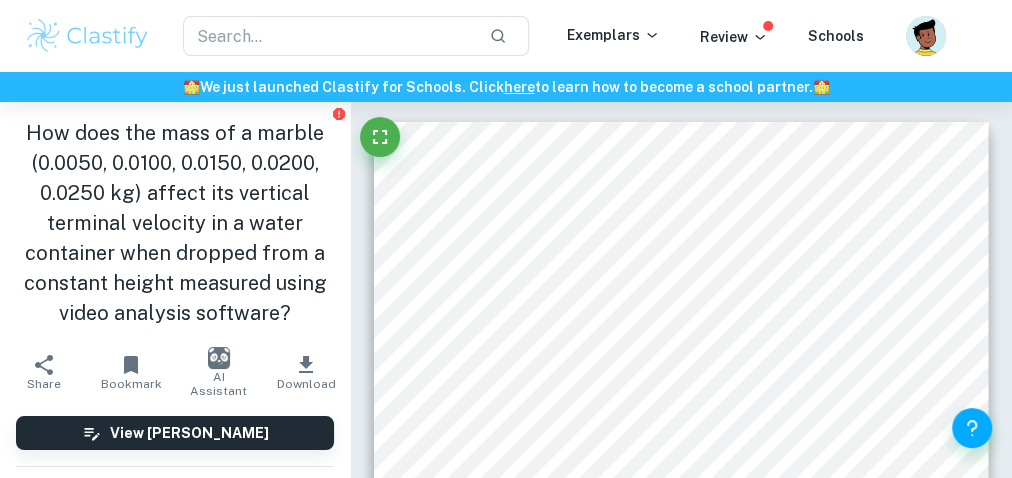 click on "How does the mass of a marble (0.0050, 0.0100, 0.0150, 0.0200, 0.0250 kg) affect its vertical terminal velocity in a water container when dropped from a constant height measured using video analysis software?" at bounding box center (175, 223) 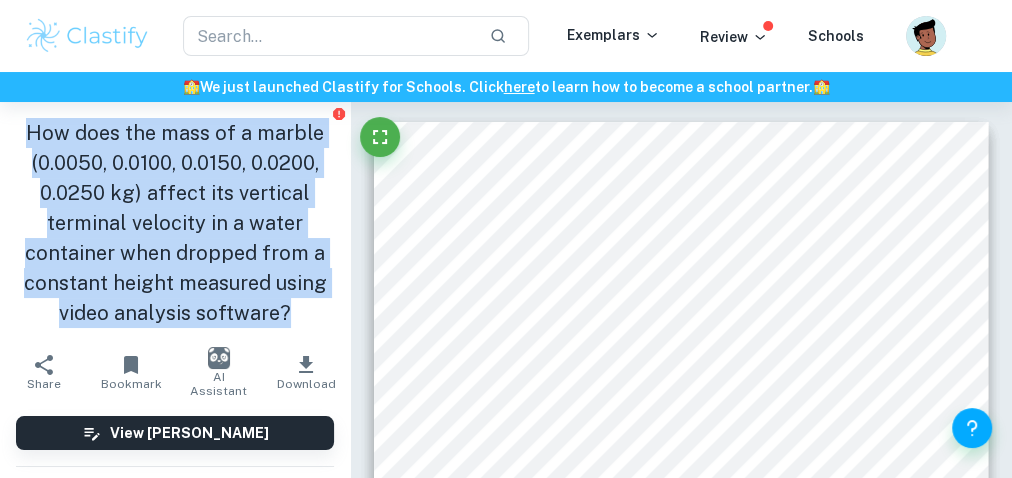 drag, startPoint x: 27, startPoint y: 129, endPoint x: 234, endPoint y: 270, distance: 250.45958 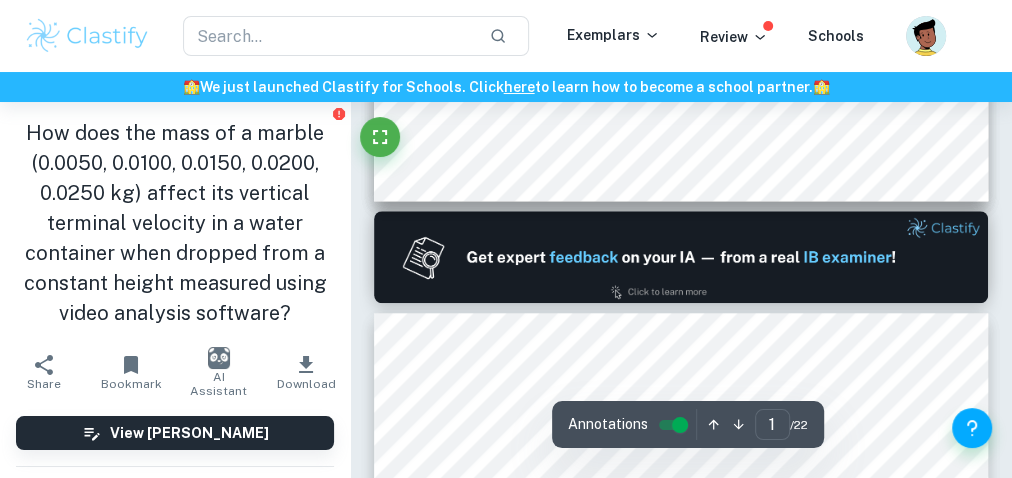 type on "2" 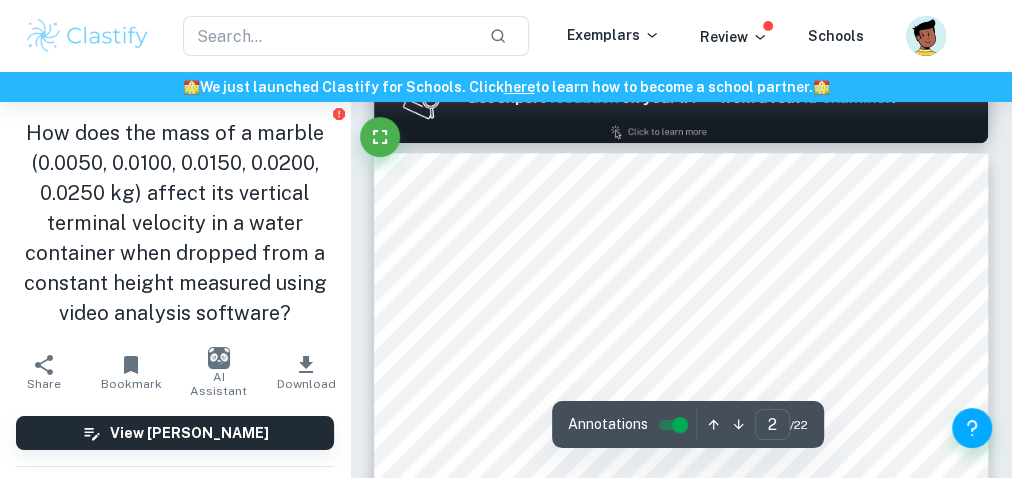 scroll, scrollTop: 1040, scrollLeft: 0, axis: vertical 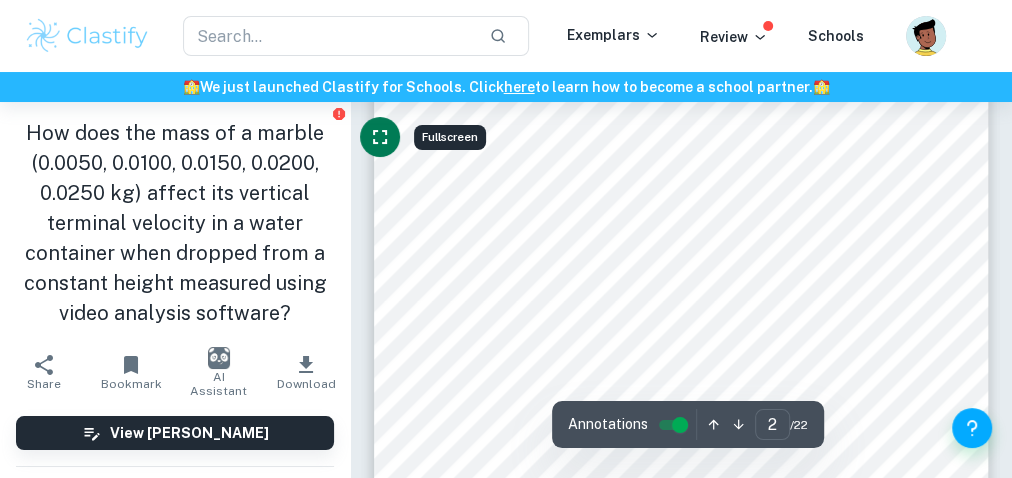 click 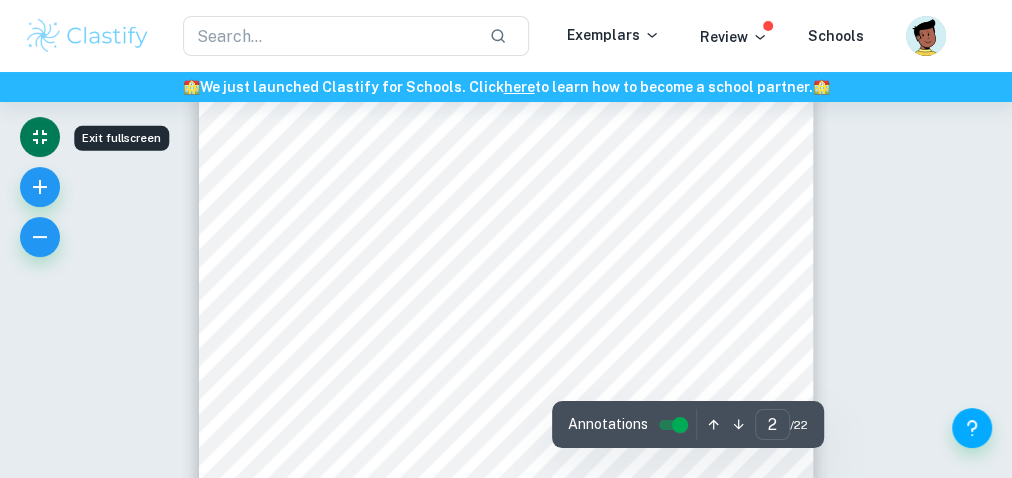 scroll, scrollTop: 1120, scrollLeft: 0, axis: vertical 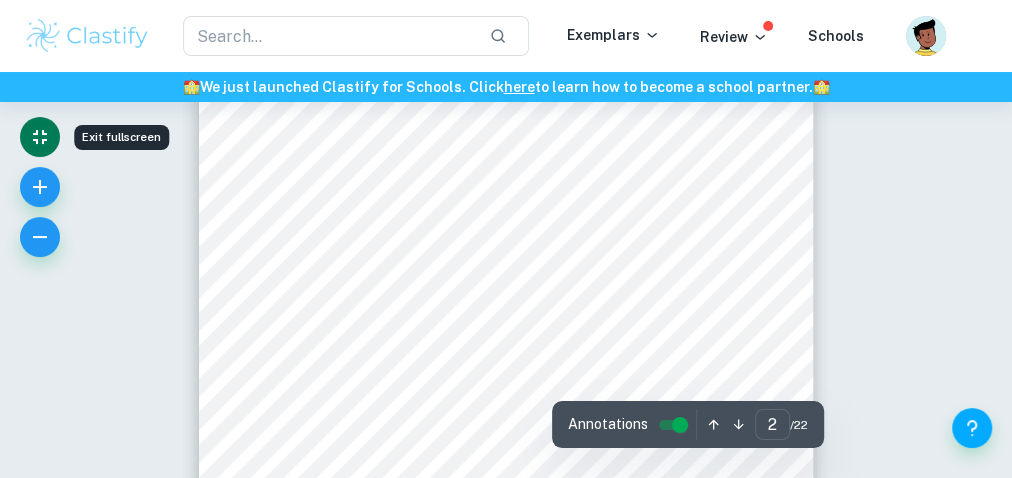 type 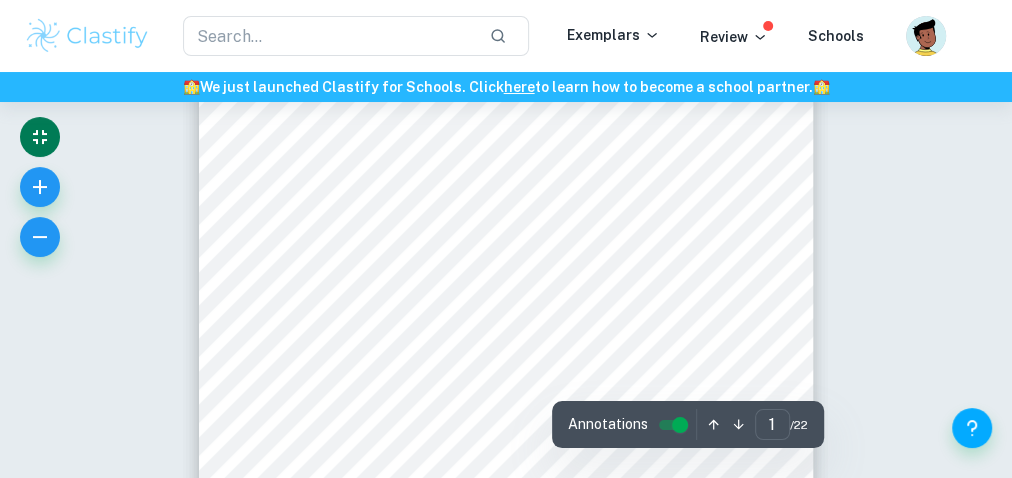 scroll, scrollTop: 160, scrollLeft: 0, axis: vertical 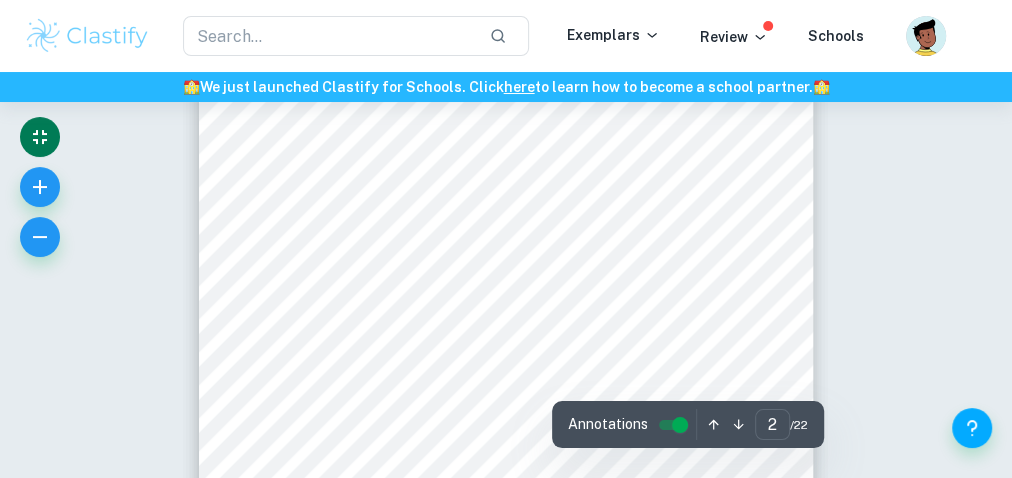click on "2 1. Research design 1.1 Introduction When starting a race, the initial velocity of a swimmer may greatly impact their chances of winning a competition. It would be interesting to find out whether   the swimmer9 s weight has an impact on their initial velocity in the water, allowing them to gain an advantage at the beginning of the race. I decided to investigate the topic of   the influence of the body9s mass on its vertical terminal velocity. While swimmers jump through the air before hitting the water, allowing them to gain momentum, I want to focus solely on the impact of mass on the velocity while moving through water. Hence, I designed the methodology to reduce the impact of the shape of the bodies by choosing marbles of equal sizes and studying their vertical fall due to weight. The terminal velocity of bodies moving through a fluid is often studied in the context of objects moving through the air. However, its exploration within liquid mediums, such as water, remains research   in   fluid   dynamics" at bounding box center [506, 140] 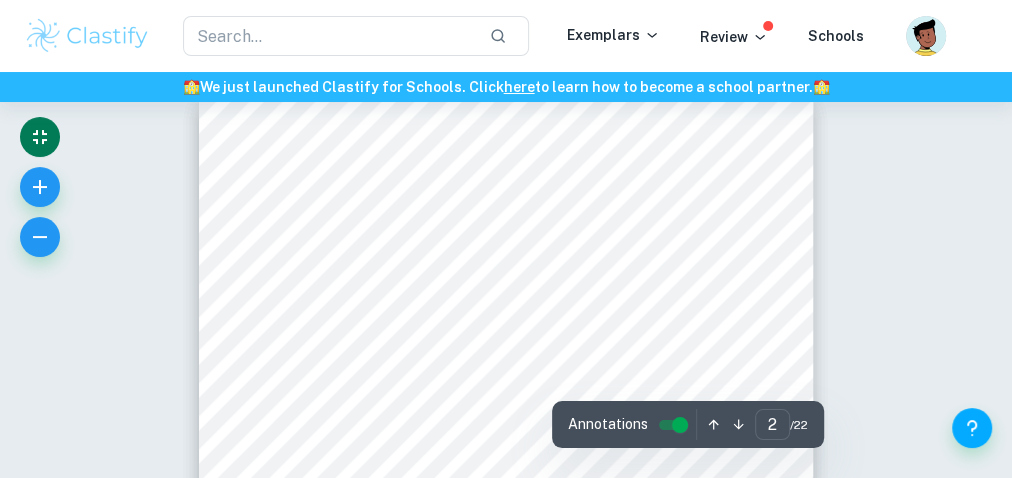 scroll, scrollTop: 1003, scrollLeft: 0, axis: vertical 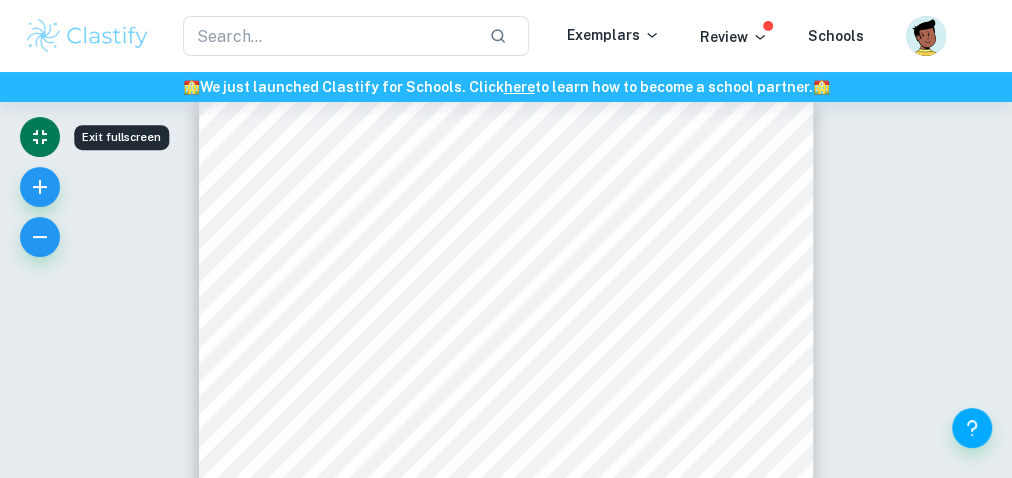 click 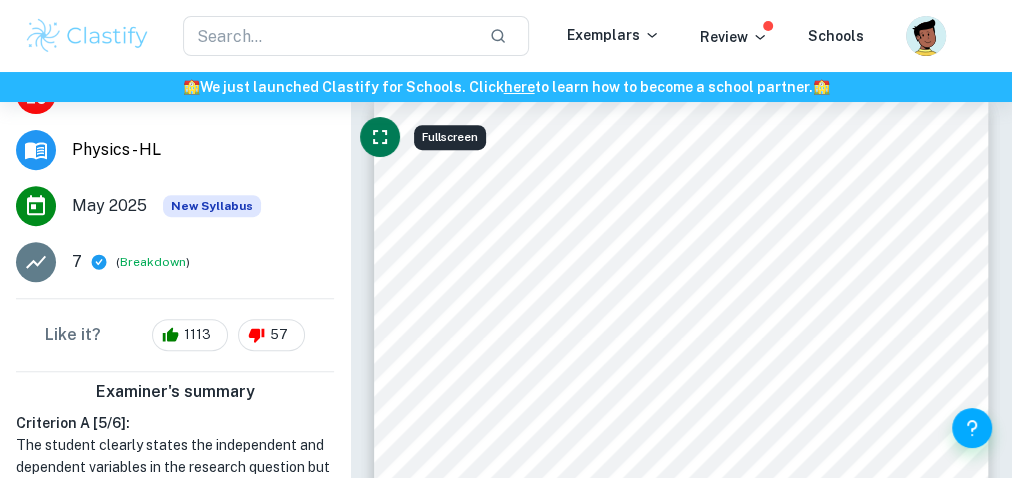 scroll, scrollTop: 240, scrollLeft: 0, axis: vertical 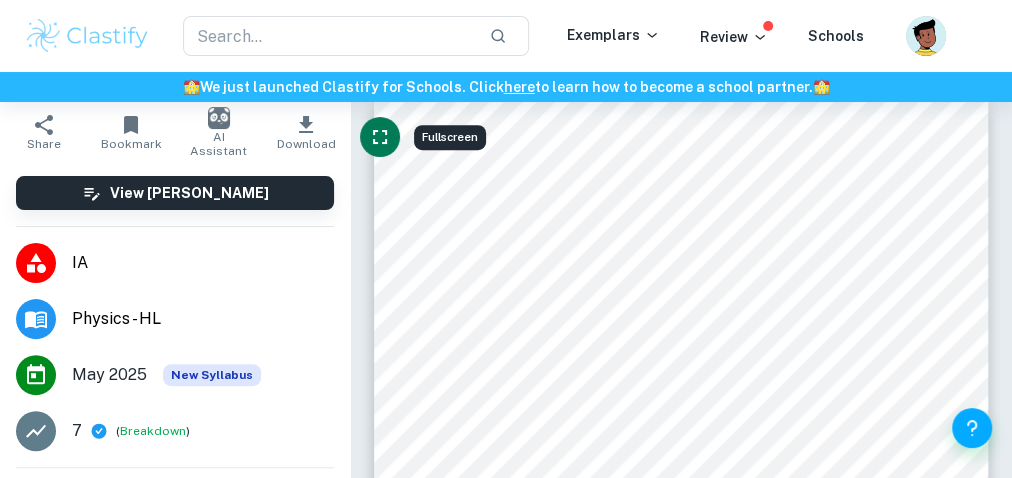 click 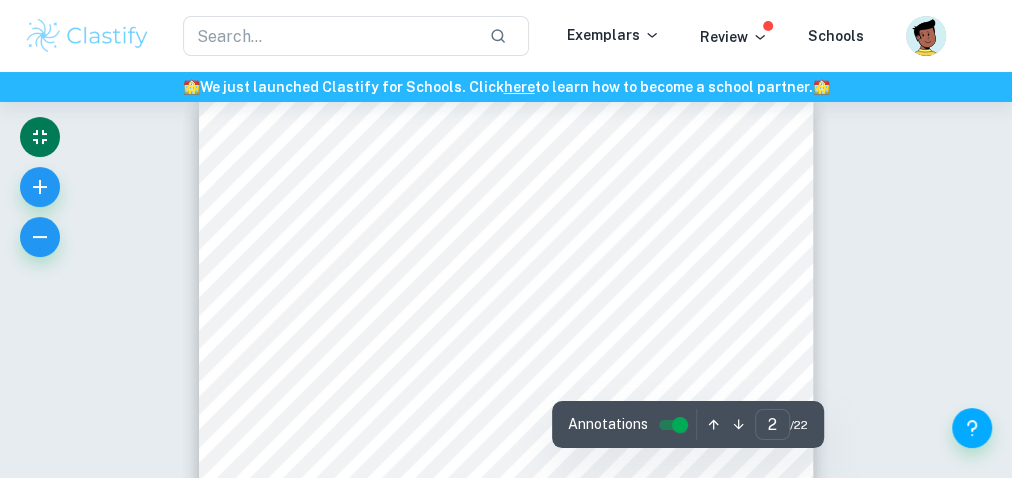 scroll, scrollTop: 1403, scrollLeft: 0, axis: vertical 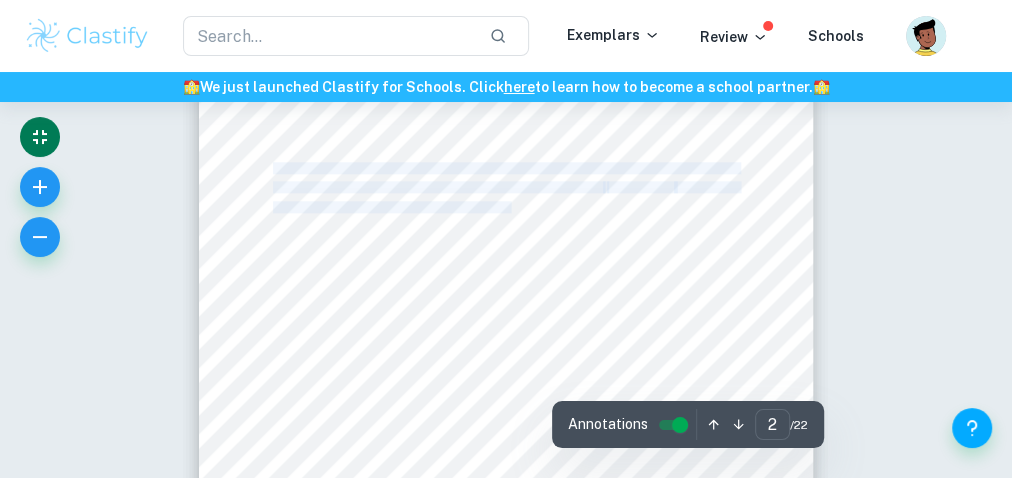 drag, startPoint x: 274, startPoint y: 168, endPoint x: 509, endPoint y: 204, distance: 237.74146 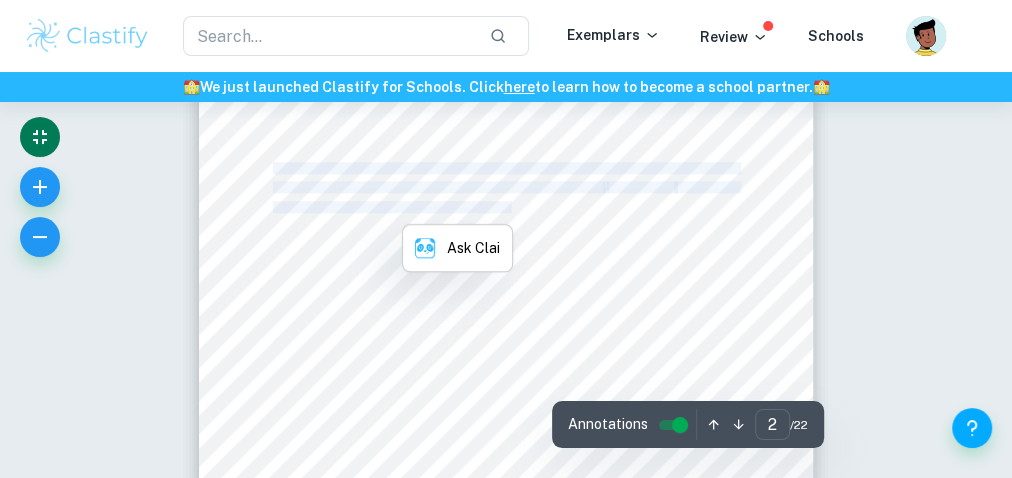 copy on "When starting a race, the initial velocity of a swimmer may greatly impact their chances of winning a competition. It would be interesting to find out whether   the swimmer9 s weight has an impact on their initial velocity in the water," 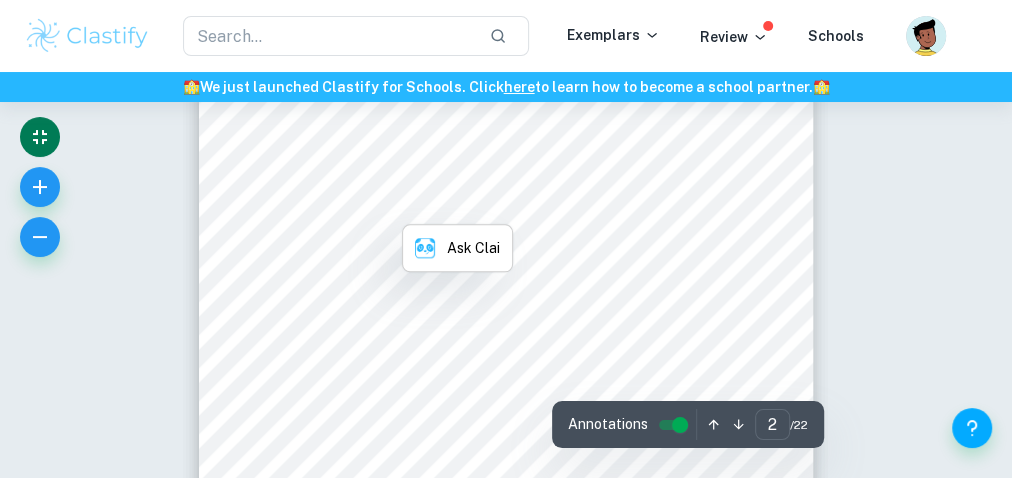 click on "2 1. Research design 1.1 Introduction When starting a race, the initial velocity of a swimmer may greatly impact their chances of winning a competition. It would be interesting to find out whether   the swimmer9 s weight has an impact on their initial velocity in the water, allowing them to gain an advantage at the beginning of the race. I decided to investigate the topic of   the influence of the body9s mass on its vertical terminal velocity. While swimmers jump through the air before hitting the water, allowing them to gain momentum, I want to focus solely on the impact of mass on the velocity while moving through water. Hence, I designed the methodology to reduce the impact of the shape of the bodies by choosing marbles of equal sizes and studying their vertical fall due to weight. The terminal velocity of bodies moving through a fluid is often studied in the context of objects moving through the air. However, its exploration within liquid mediums, such as water, remains research   in   fluid   dynamics" at bounding box center (506, 453) 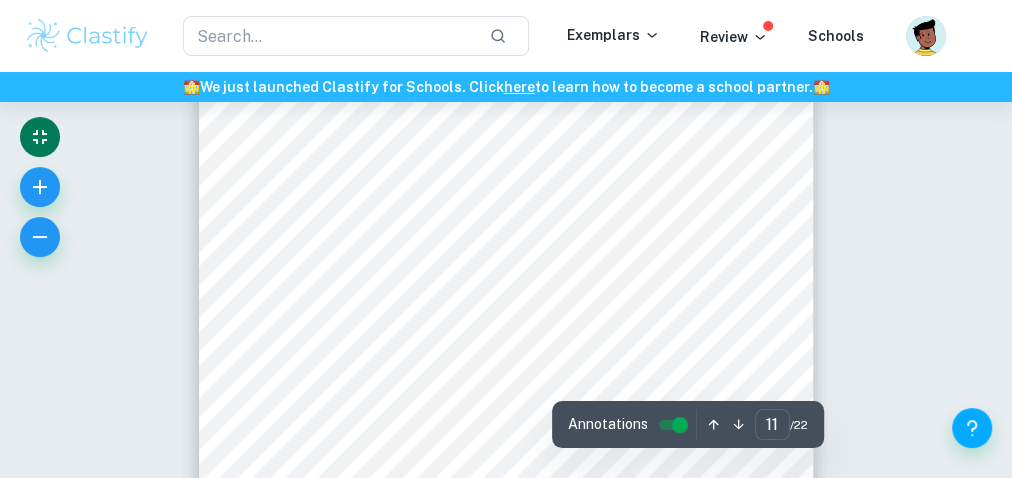 scroll, scrollTop: 9017, scrollLeft: 0, axis: vertical 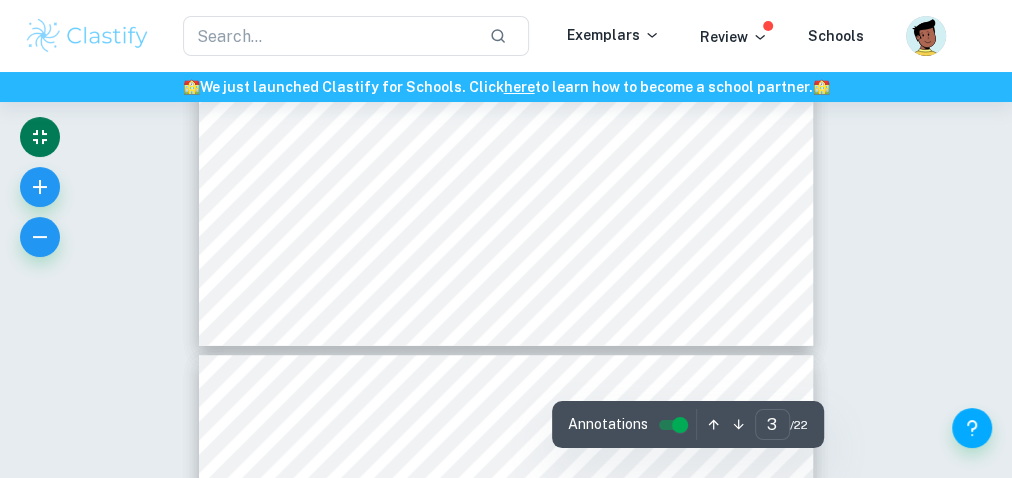 type on "2" 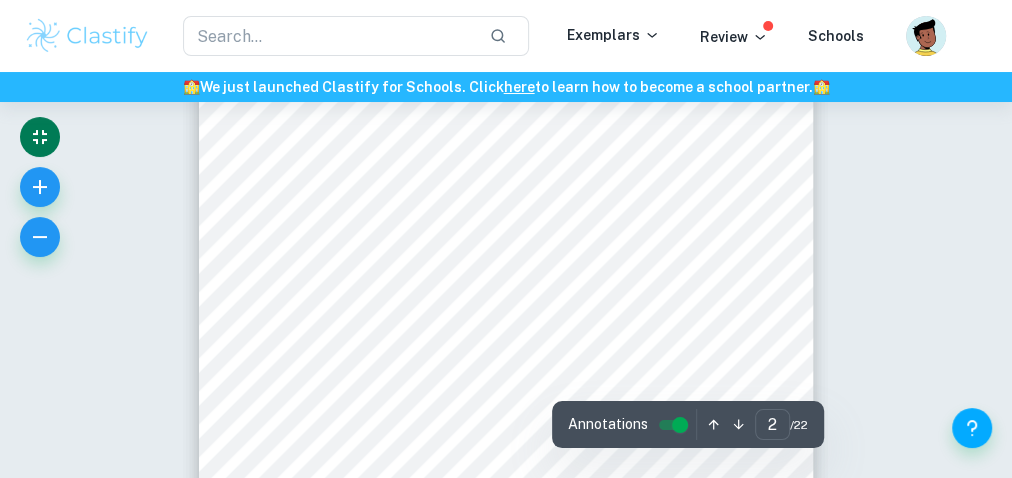 scroll, scrollTop: 1337, scrollLeft: 0, axis: vertical 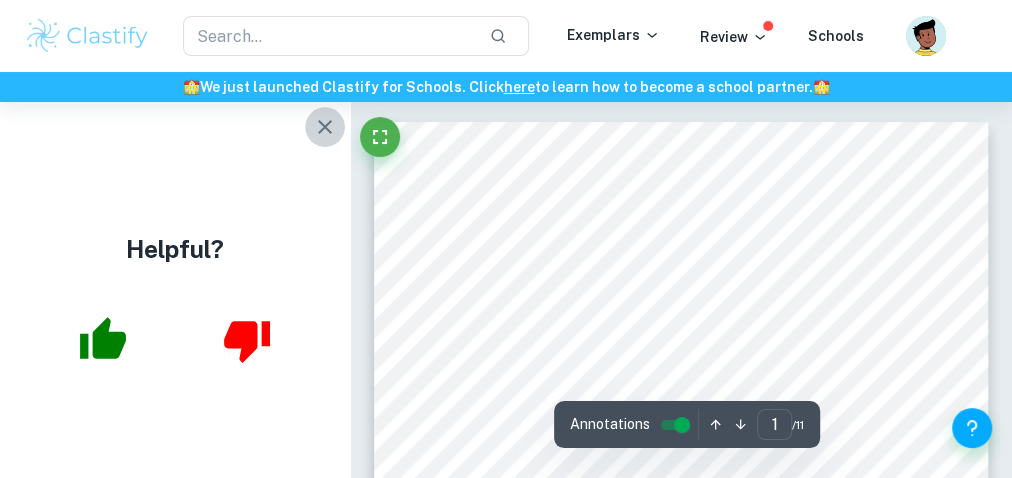 click 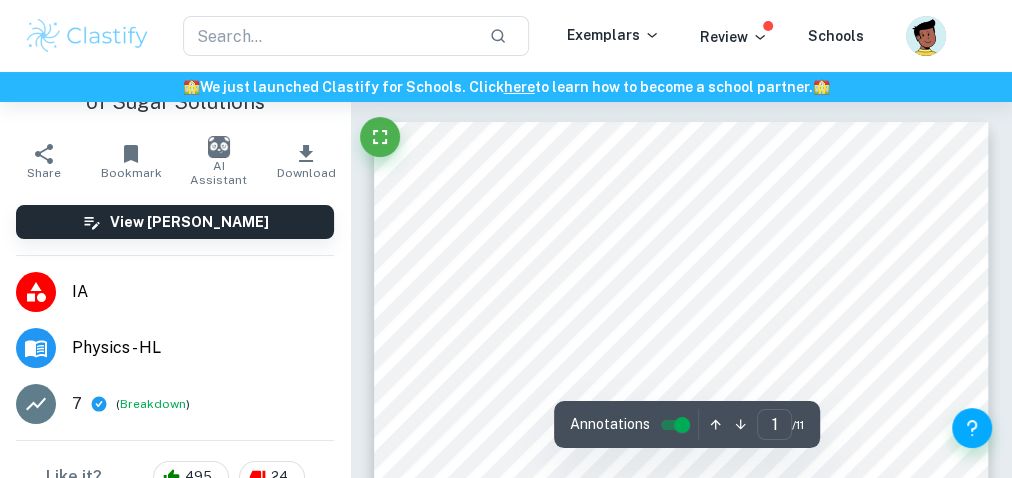scroll, scrollTop: 0, scrollLeft: 0, axis: both 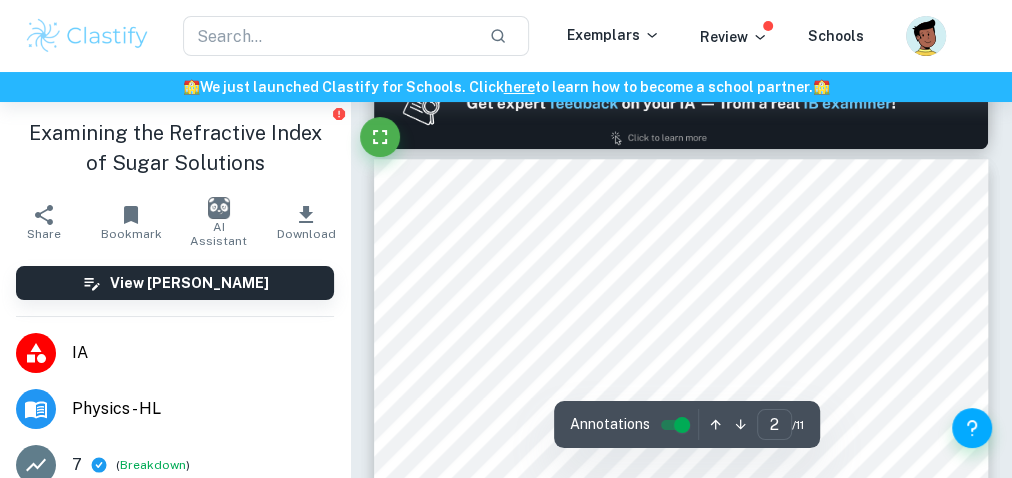 type on "1" 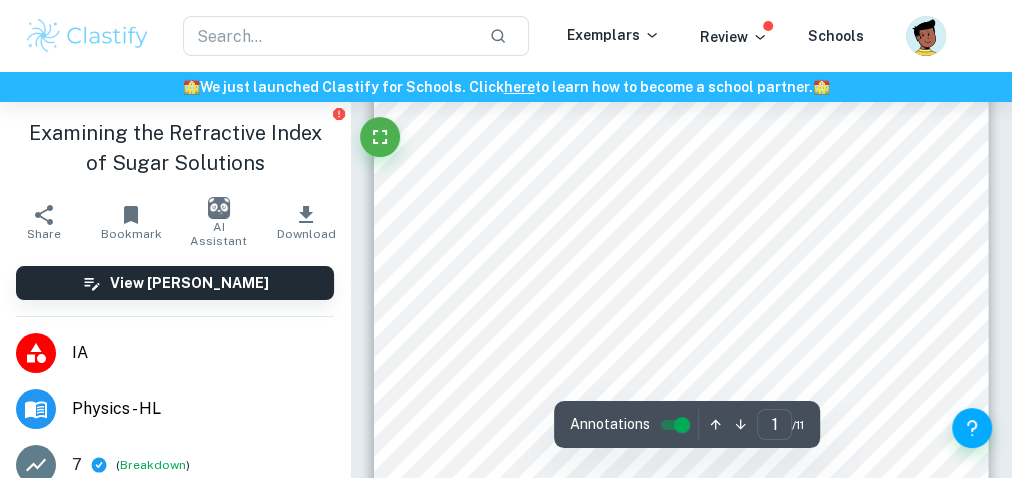 scroll, scrollTop: 0, scrollLeft: 0, axis: both 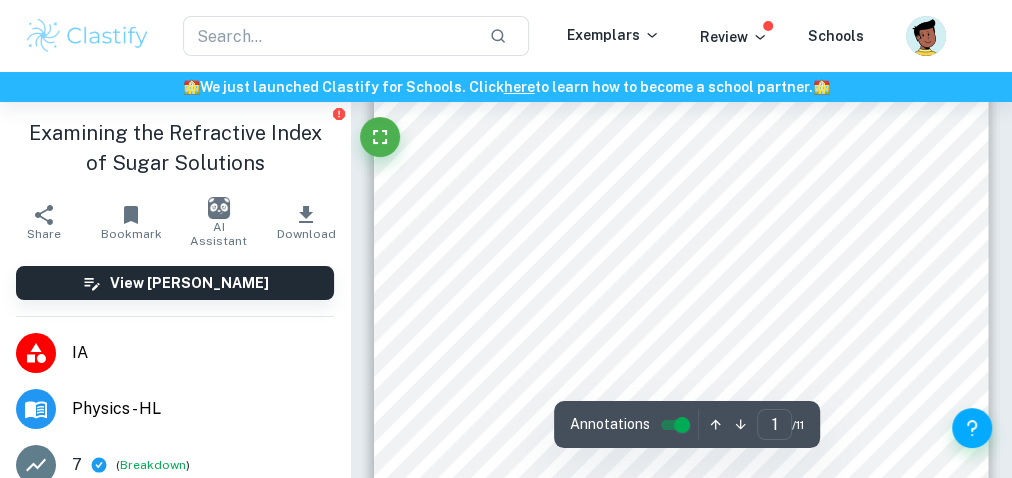 drag, startPoint x: 444, startPoint y: 255, endPoint x: 874, endPoint y: 261, distance: 430.04187 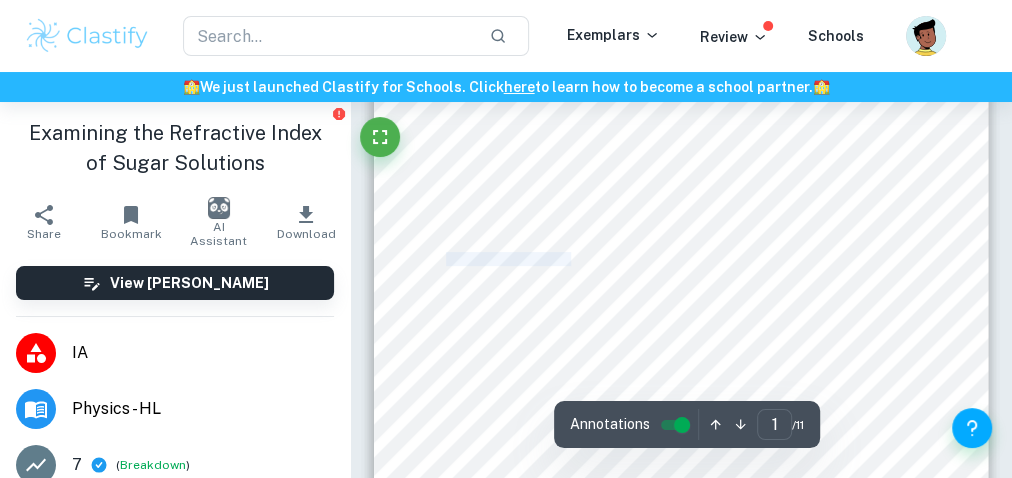 drag, startPoint x: 874, startPoint y: 261, endPoint x: 447, endPoint y: 261, distance: 427 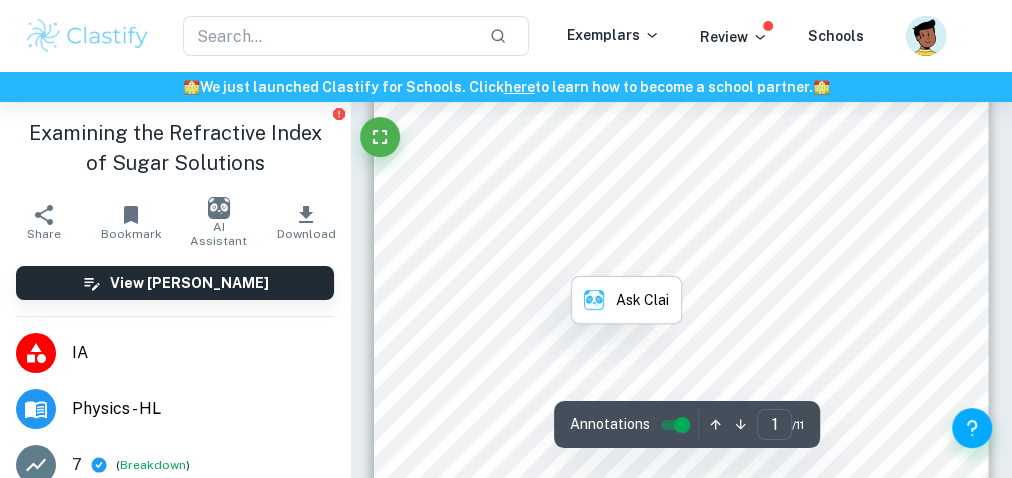 click on "1 Examining the Refractive Index of Sugar Solutions Introduction: I was amazed when I learned that the continents are connected by a network of fiber optics running   through   the   oceans,   routing   95%   of   international   communication   worldwide. 1 Communication worldwide is the way it is thanks to the great advancements in the field of optics. The phenomenon of total internal reflection makes this possible, and this phenomenon is dependent on a property of the material called the refractive index. Intrigued by the changes optic physics made in our life, I decided to study it more closely, specifically studying the refractive index. The purpose of this paper is to explain and analyze the results of an experiment conducted to examine how the refractive index of sugar solutions is dependent on the solution concentration. Research Question: How is the refractive index of aqueous sucrose solution dependent on its concentration? Background Information: developing theories about light and vision 2 3" at bounding box center (681, 359) 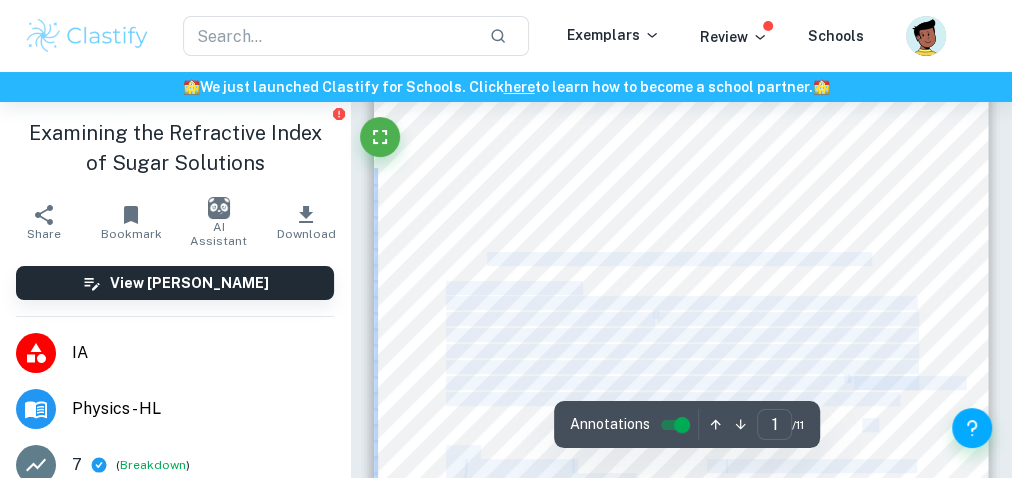 drag, startPoint x: 442, startPoint y: 258, endPoint x: 474, endPoint y: 258, distance: 32 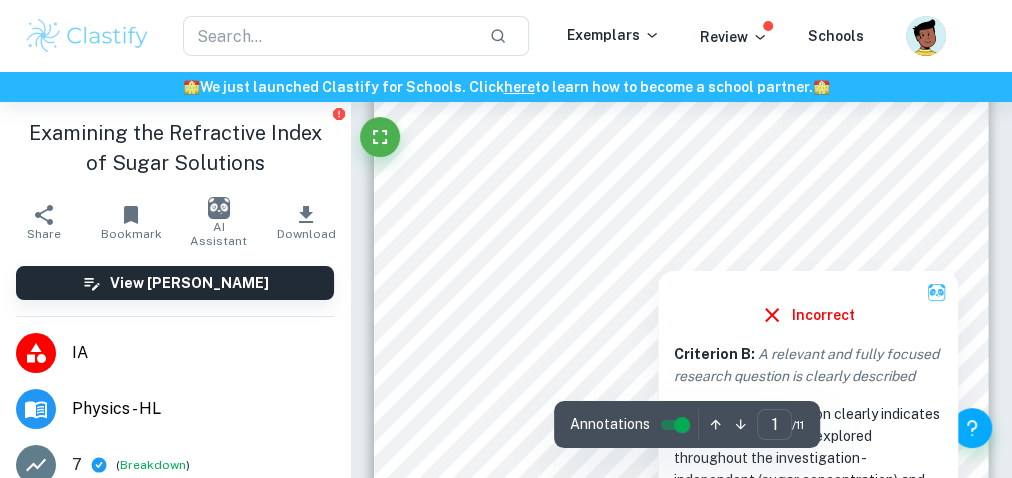 click at bounding box center (657, 260) 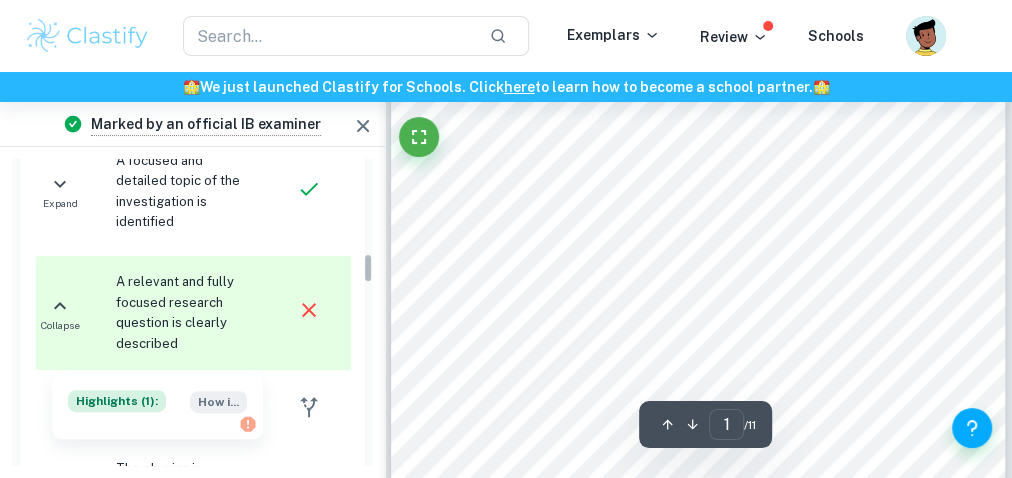 scroll, scrollTop: 936, scrollLeft: 0, axis: vertical 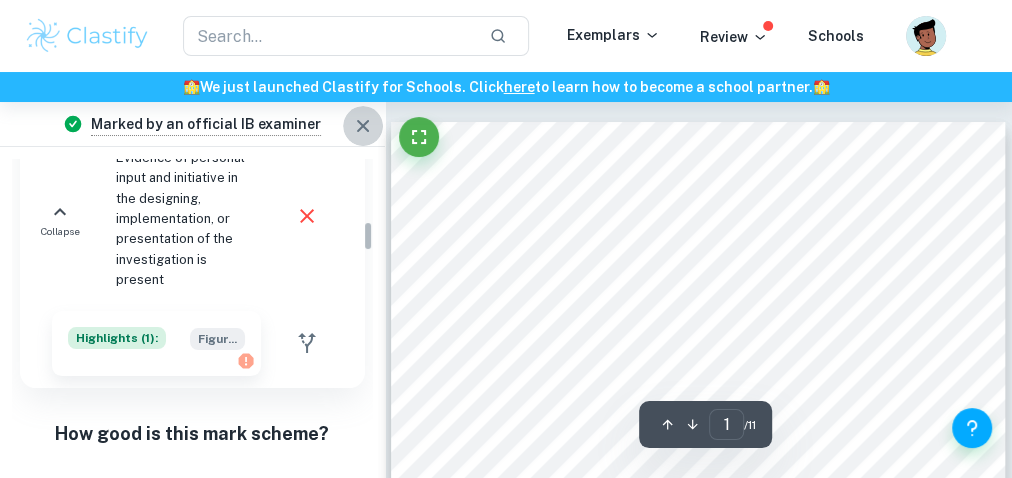 click 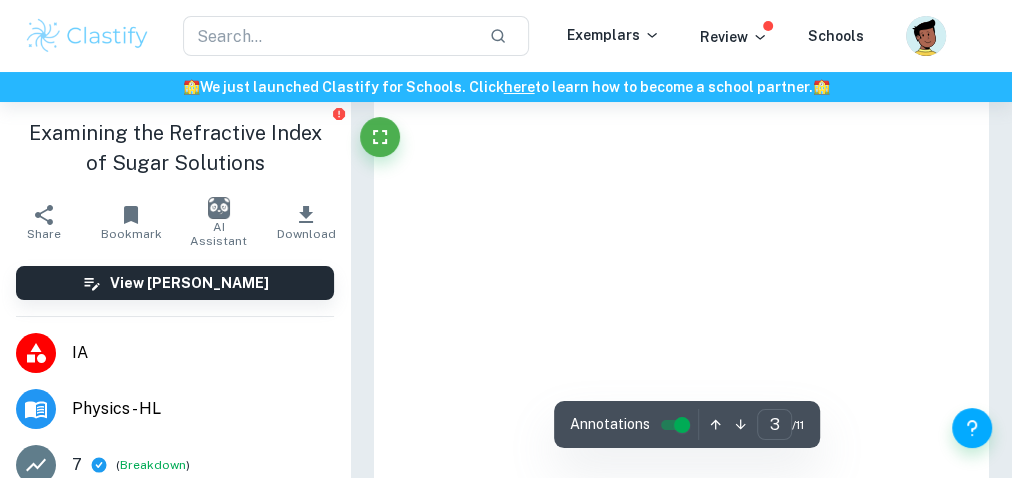 type on "1" 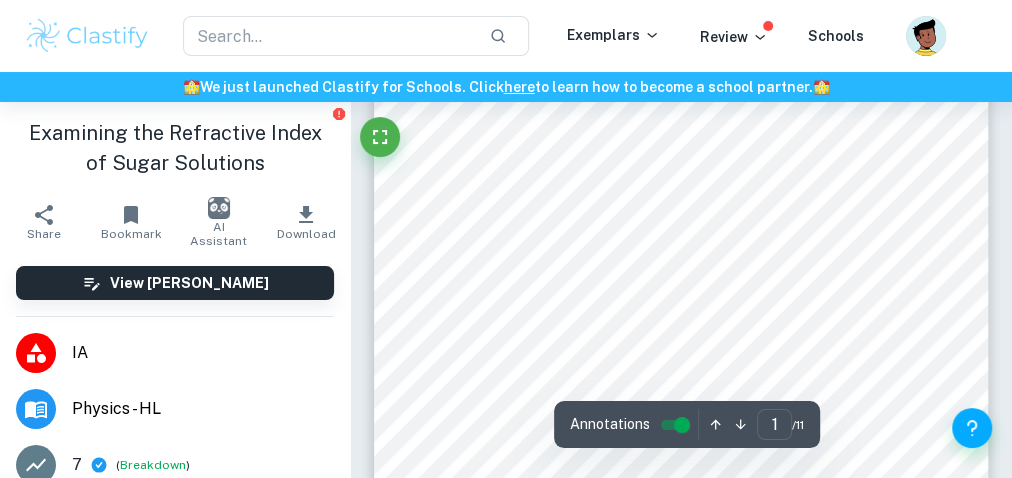 scroll, scrollTop: 160, scrollLeft: 0, axis: vertical 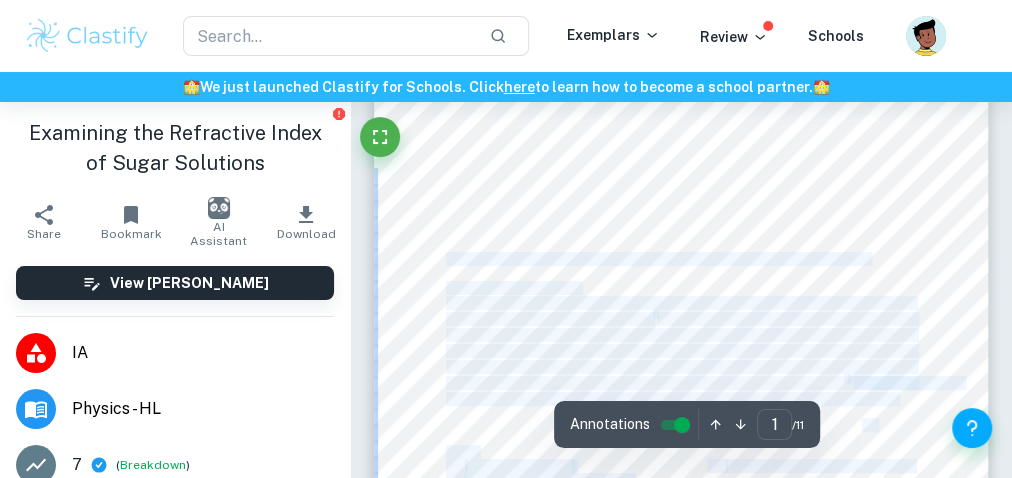 click on "1 Examining the Refractive Index of Sugar Solutions Introduction: I was amazed when I learned that the continents are connected by a network of fiber optics running   through   the   oceans,   routing   95%   of   international   communication   worldwide. 1 Communication worldwide is the way it is thanks to the great advancements in the field of optics. The phenomenon of total internal reflection makes this possible, and this phenomenon is dependent on a property of the material called the refractive index. Intrigued by the changes optic physics made in our life, I decided to study it more closely, specifically studying the refractive index. The purpose of this paper is to explain and analyze the results of an experiment conducted to examine how the refractive index of sugar solutions is dependent on the solution concentration. Research Question: How is the refractive index of aqueous sucrose solution dependent on its concentration? Background Information: developing theories about light and vision 2 3" at bounding box center (681, 359) 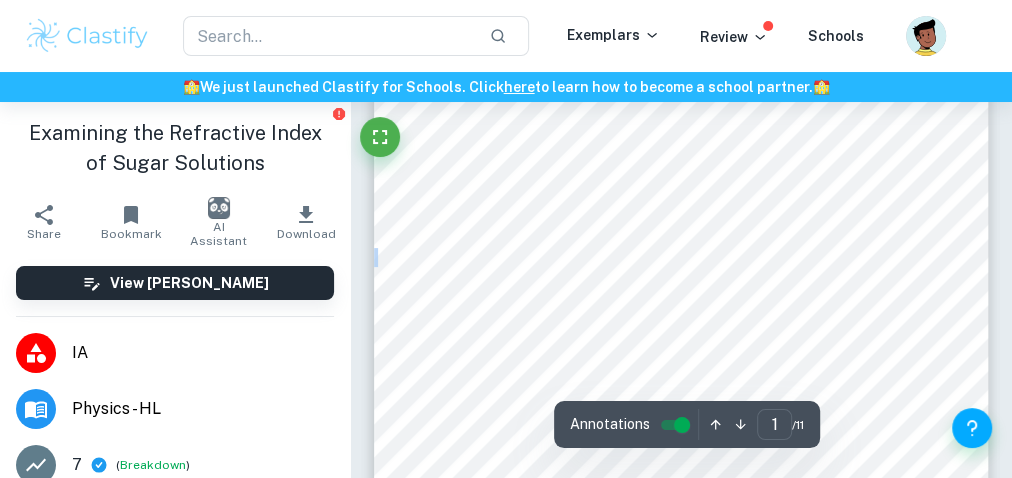 click on "1 Examining the Refractive Index of Sugar Solutions Introduction: I was amazed when I learned that the continents are connected by a network of fiber optics running   through   the   oceans,   routing   95%   of   international   communication   worldwide. 1 Communication worldwide is the way it is thanks to the great advancements in the field of optics. The phenomenon of total internal reflection makes this possible, and this phenomenon is dependent on a property of the material called the refractive index. Intrigued by the changes optic physics made in our life, I decided to study it more closely, specifically studying the refractive index. The purpose of this paper is to explain and analyze the results of an experiment conducted to examine how the refractive index of sugar solutions is dependent on the solution concentration. Research Question: How is the refractive index of aqueous sucrose solution dependent on its concentration? Background Information: developing theories about light and vision 2 3" at bounding box center (681, 359) 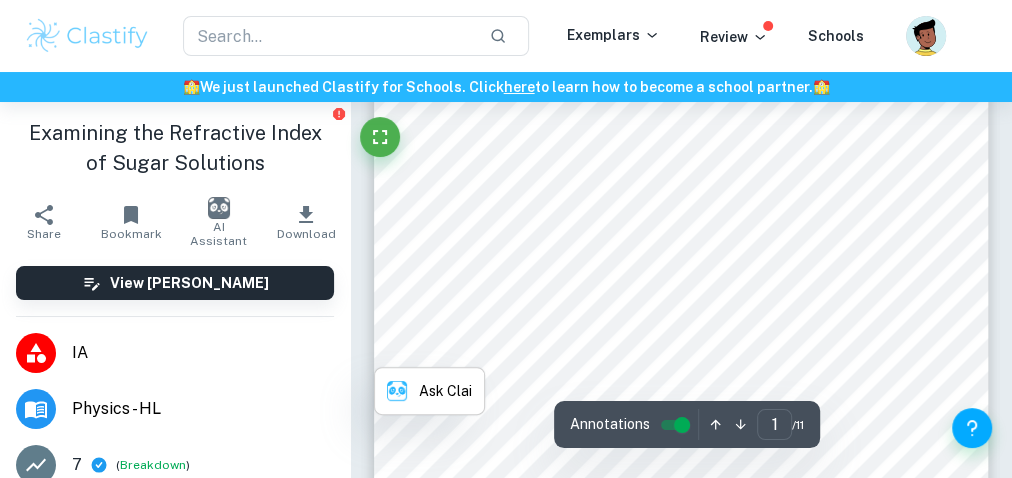 click on "1 Examining the Refractive Index of Sugar Solutions Introduction: I was amazed when I learned that the continents are connected by a network of fiber optics running   through   the   oceans,   routing   95%   of   international   communication   worldwide. 1 Communication worldwide is the way it is thanks to the great advancements in the field of optics. The phenomenon of total internal reflection makes this possible, and this phenomenon is dependent on a property of the material called the refractive index. Intrigued by the changes optic physics made in our life, I decided to study it more closely, specifically studying the refractive index. The purpose of this paper is to explain and analyze the results of an experiment conducted to examine how the refractive index of sugar solutions is dependent on the solution concentration. Research Question: How is the refractive index of aqueous sucrose solution dependent on its concentration? Background Information: developing theories about light and vision 2 3" at bounding box center (681, 359) 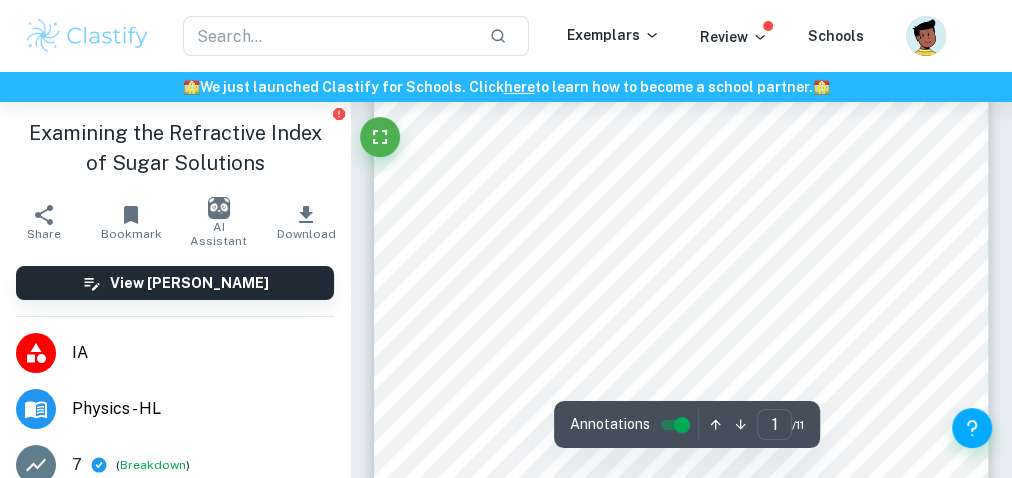 click on "1 Examining the Refractive Index of Sugar Solutions Introduction: I was amazed when I learned that the continents are connected by a network of fiber optics running   through   the   oceans,   routing   95%   of   international   communication   worldwide. 1 Communication worldwide is the way it is thanks to the great advancements in the field of optics. The phenomenon of total internal reflection makes this possible, and this phenomenon is dependent on a property of the material called the refractive index. Intrigued by the changes optic physics made in our life, I decided to study it more closely, specifically studying the refractive index. The purpose of this paper is to explain and analyze the results of an experiment conducted to examine how the refractive index of sugar solutions is dependent on the solution concentration. Research Question: How is the refractive index of aqueous sucrose solution dependent on its concentration? Background Information: developing theories about light and vision 2 3" at bounding box center [681, 359] 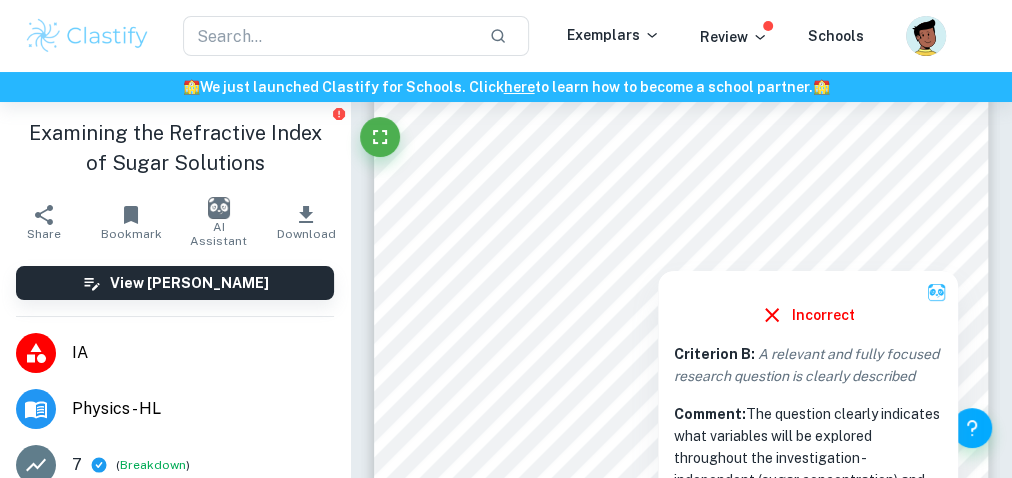 click at bounding box center [657, 260] 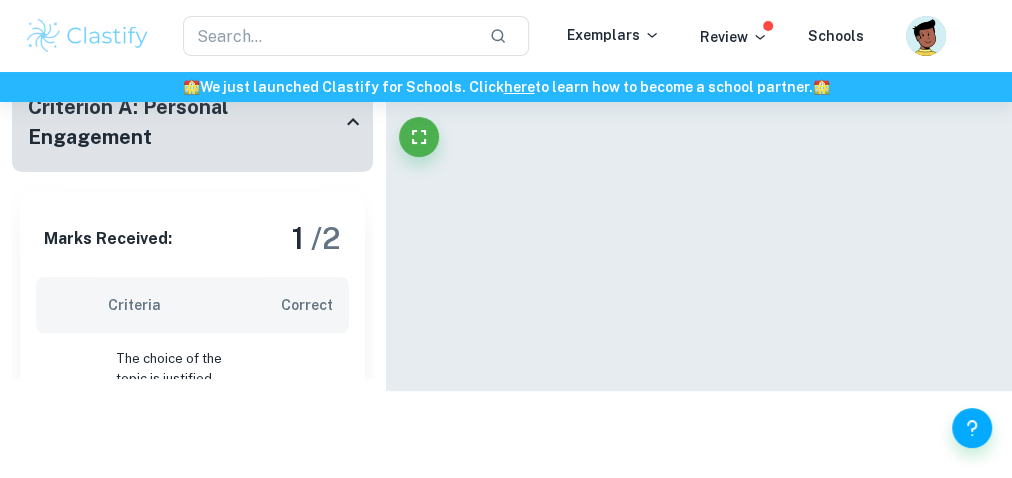 click at bounding box center [698, 166] 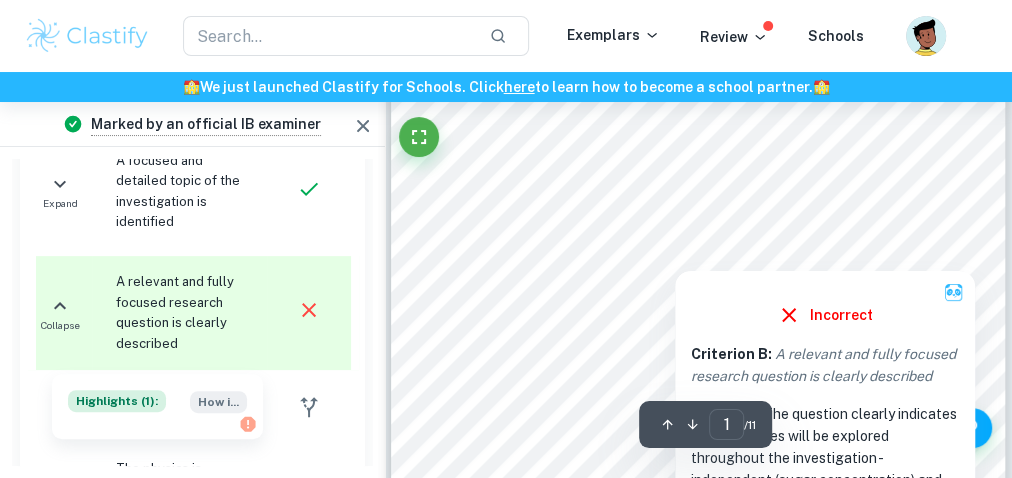 click at bounding box center (674, 260) 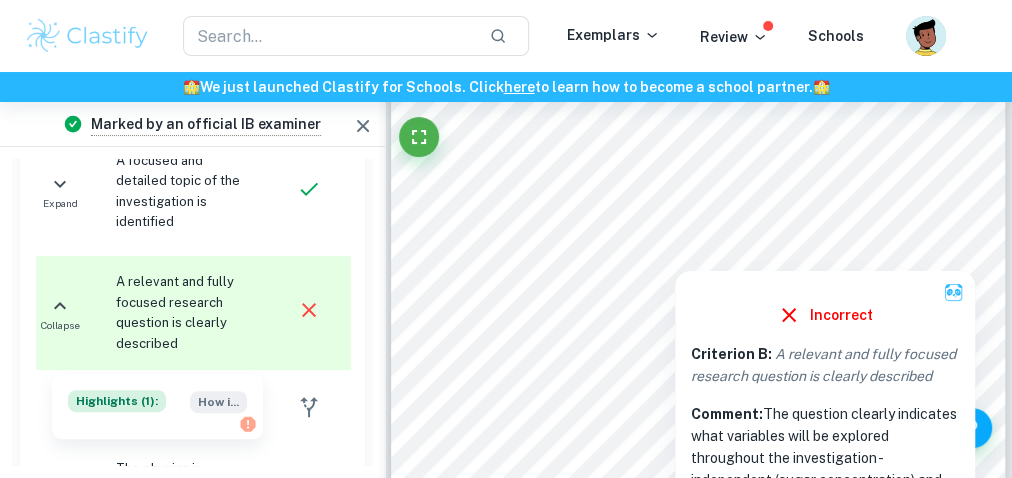 drag, startPoint x: 590, startPoint y: 261, endPoint x: 566, endPoint y: 262, distance: 24.020824 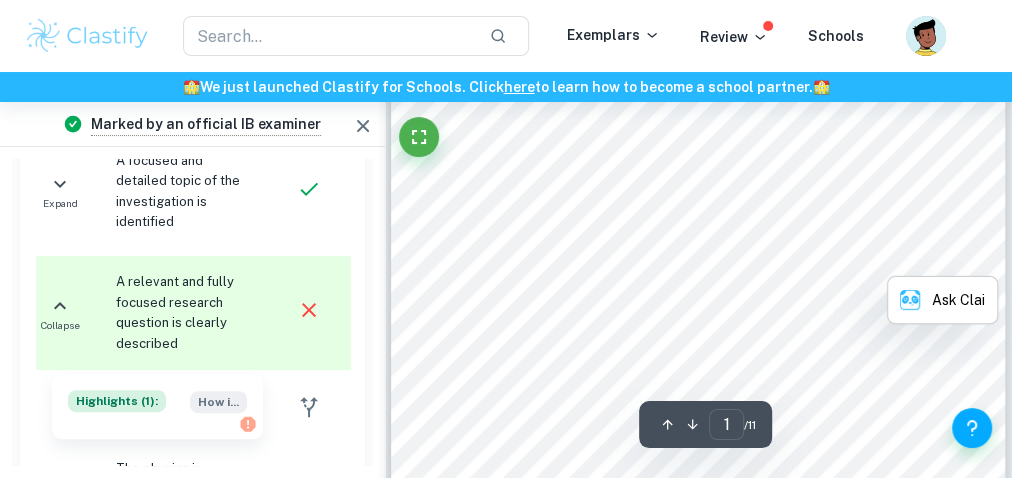 click on "How is the refractive index of aqueous sucrose solution dependent on its concentration?" at bounding box center (674, 259) 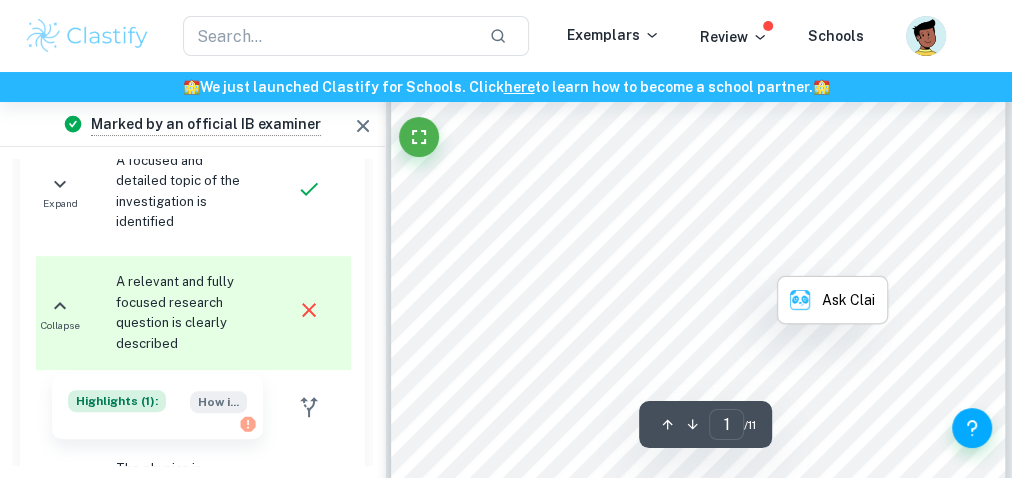 click on "How is the refractive index of aqueous sucrose solution dependent on its concentration?" at bounding box center (674, 259) 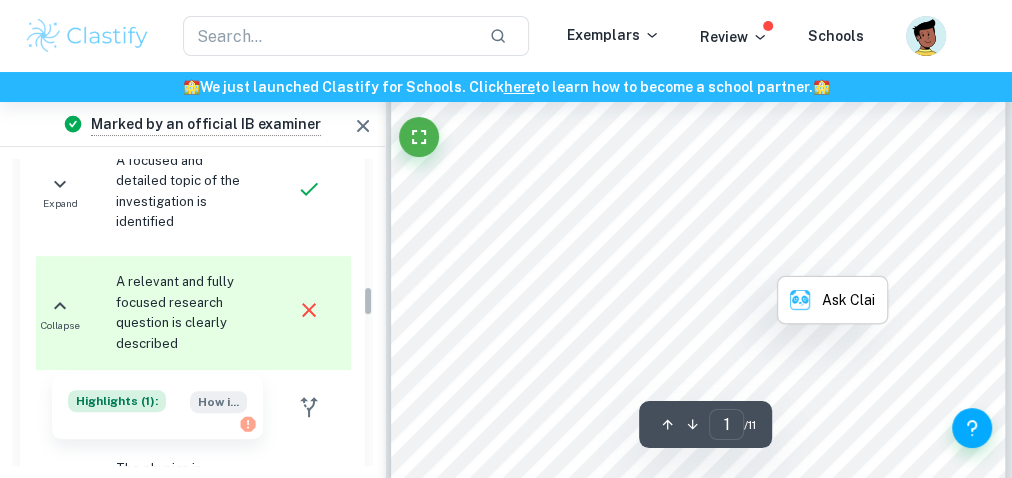 scroll, scrollTop: 0, scrollLeft: 0, axis: both 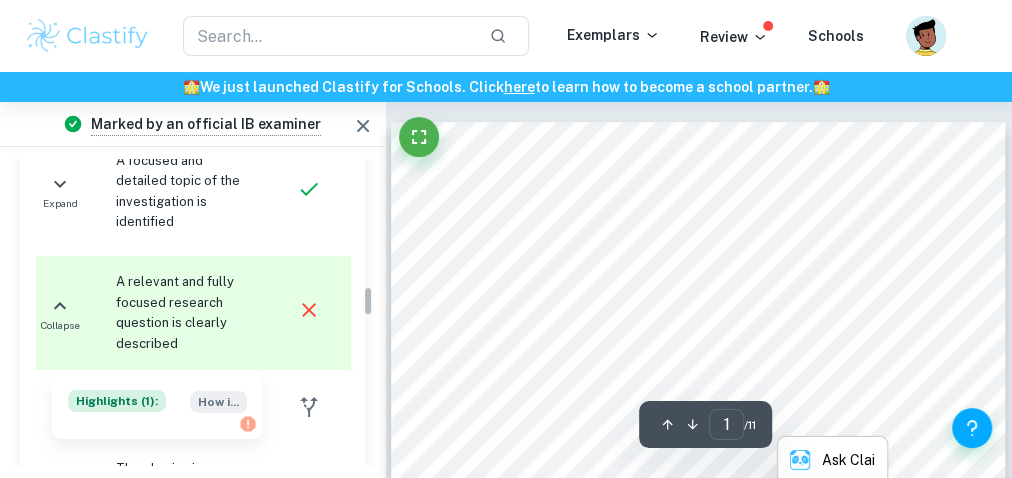 click 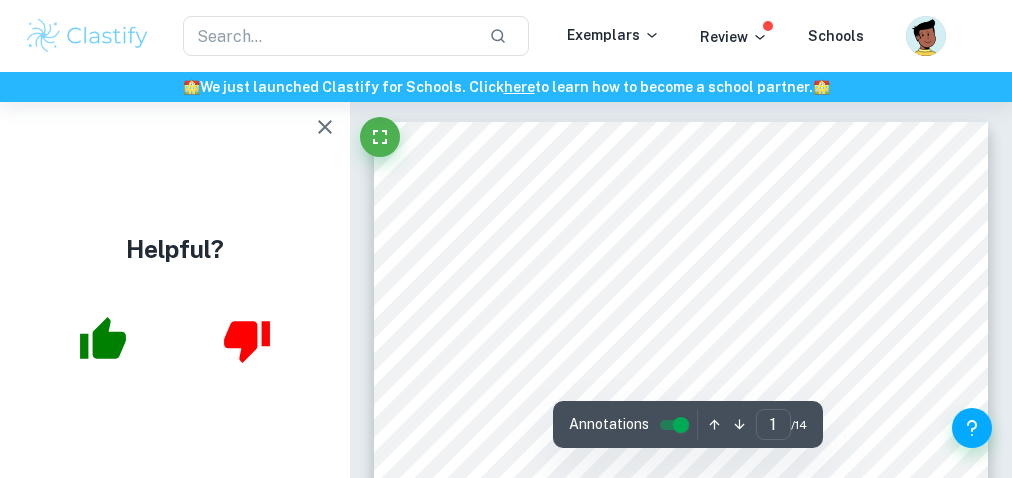 scroll, scrollTop: 0, scrollLeft: 0, axis: both 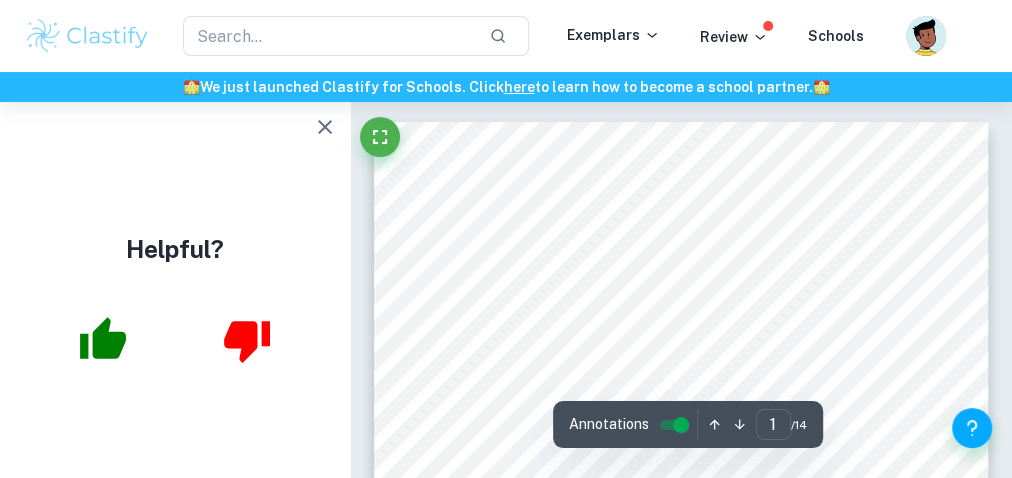 click 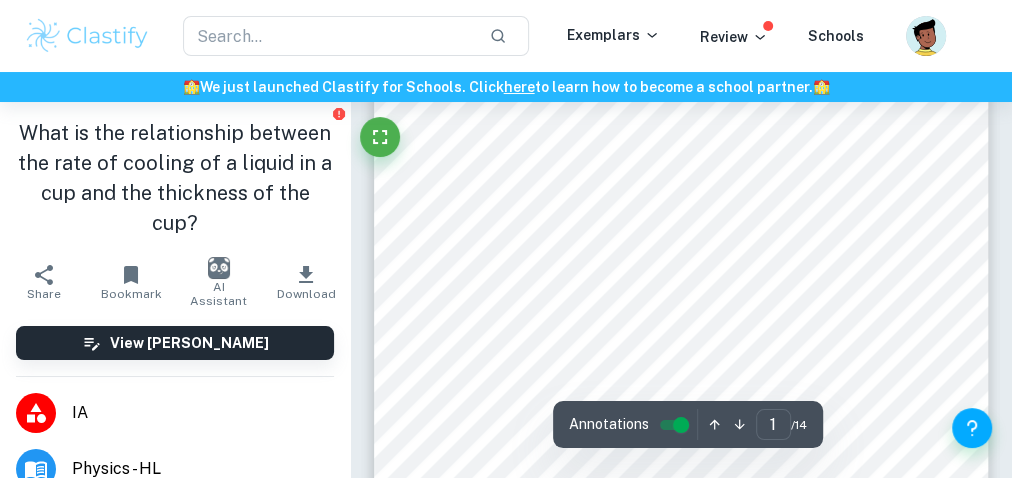 scroll, scrollTop: 320, scrollLeft: 0, axis: vertical 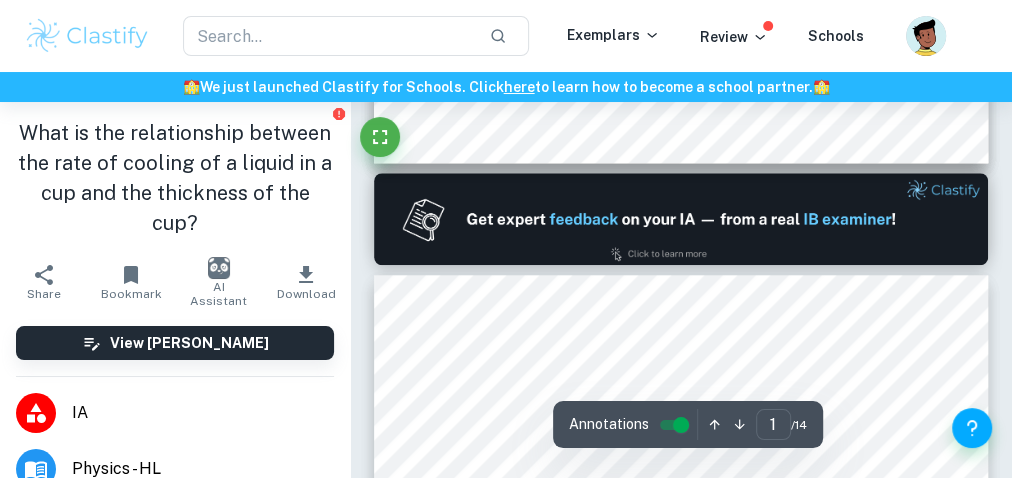type on "2" 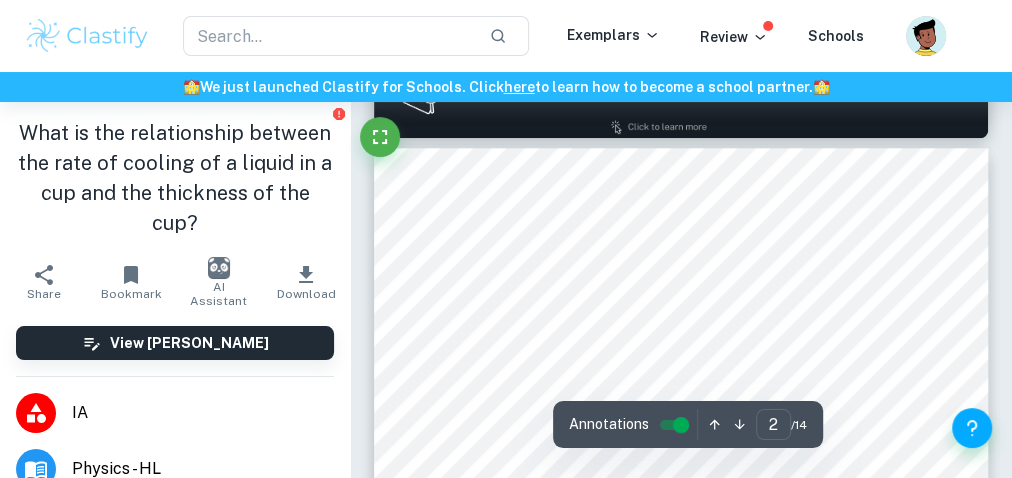 scroll, scrollTop: 960, scrollLeft: 0, axis: vertical 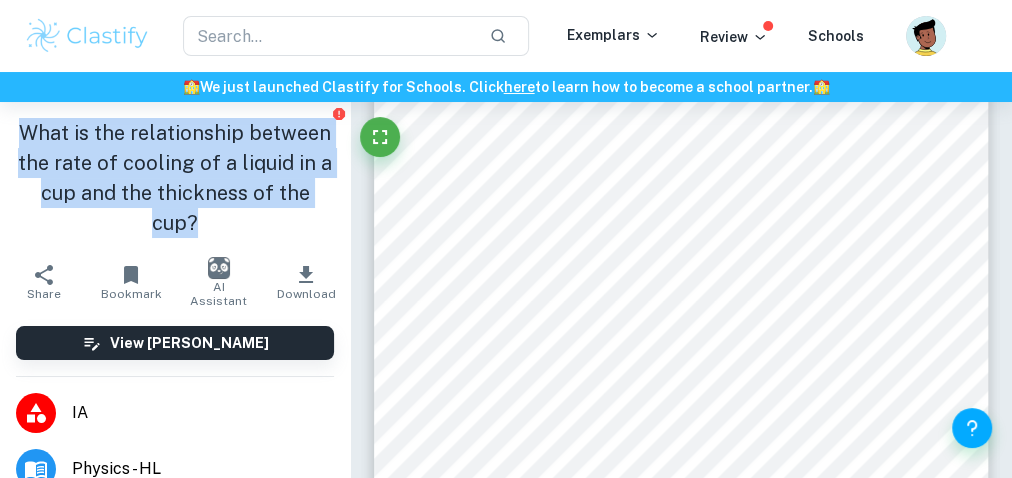 drag, startPoint x: 10, startPoint y: 134, endPoint x: 212, endPoint y: 228, distance: 222.80035 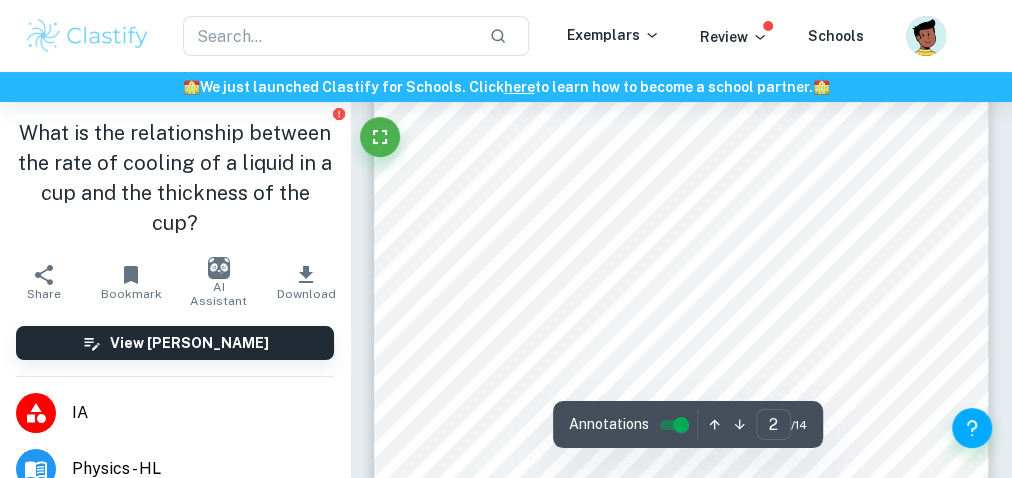 click on "1 Introduction Hot beverages are consumed daily. As a coffee enthusiast, one problem I regularly experience is burning my hands while holding a disposable paper coffee cup. According to the website Plastic Free North Devon, more than 70 single-use cups are produced per person annually (Eveleigh, 2019). Due to the environmental effects of petroleum products, paper cups are favored over plastic or styrofoam. Therefore, even though I am pleased with the green shift the world is undergoing, I have understood that paper is not a good insulator. An additional factor that affects the insulation issue is the temperature of the beverages. Many cafes worldwide continue to serve their hot beverages over the optimal drinking temperature (71.1 - 85 degrees Celsius) (Brown, 2008). Upon spillage, this may cause second or third- degree burns   ("Burns and Scalds”, 2020) . Consequently, one issue I have noticed about the coffee cups of the cup. to "the instantaneous magnitude of the value”   Research Question: cup?" at bounding box center (681, 496) 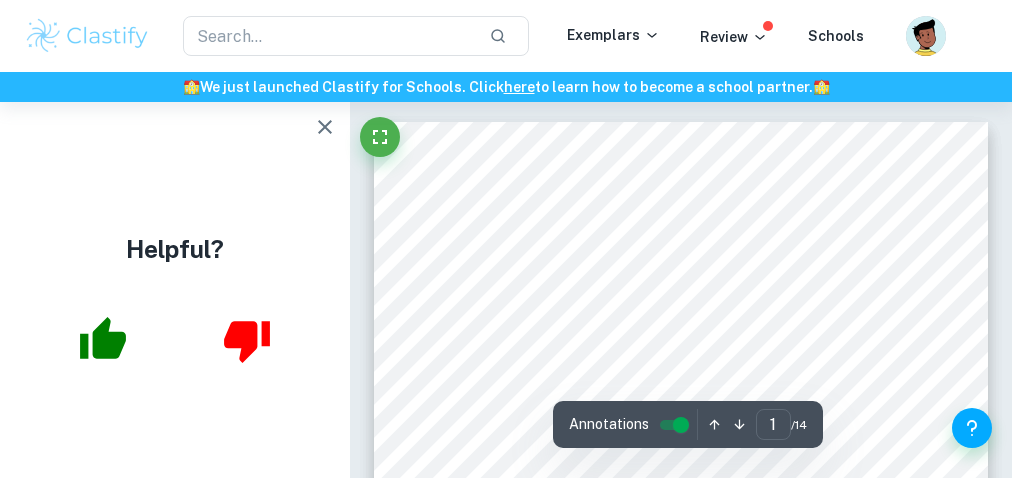 scroll, scrollTop: 0, scrollLeft: 0, axis: both 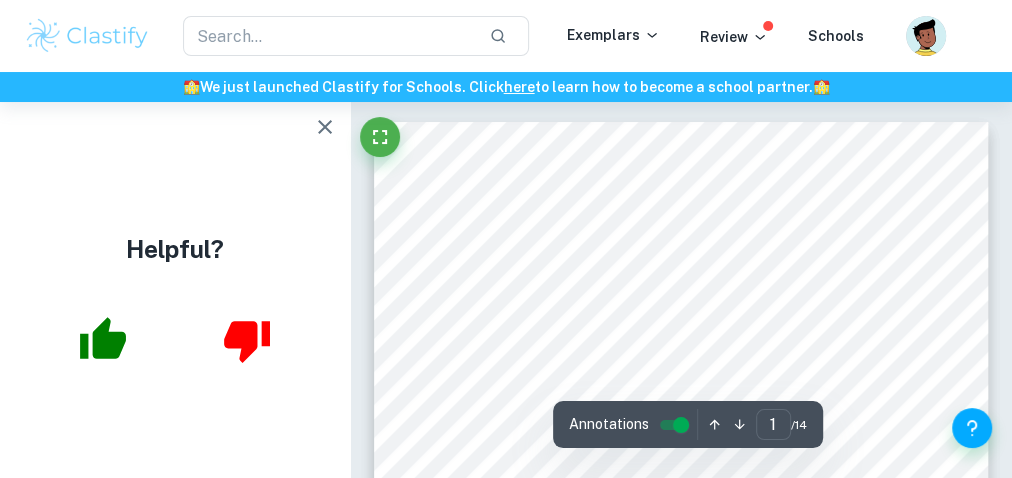 click 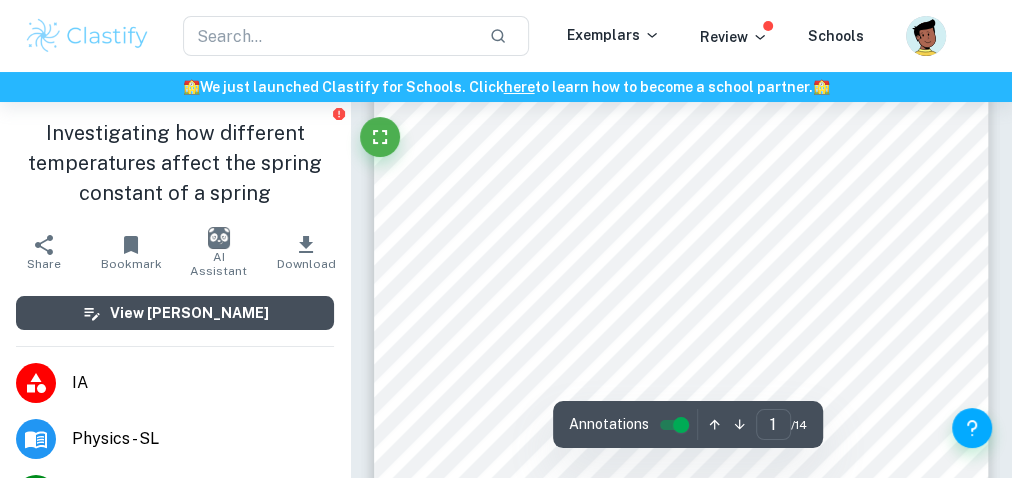 scroll, scrollTop: 160, scrollLeft: 0, axis: vertical 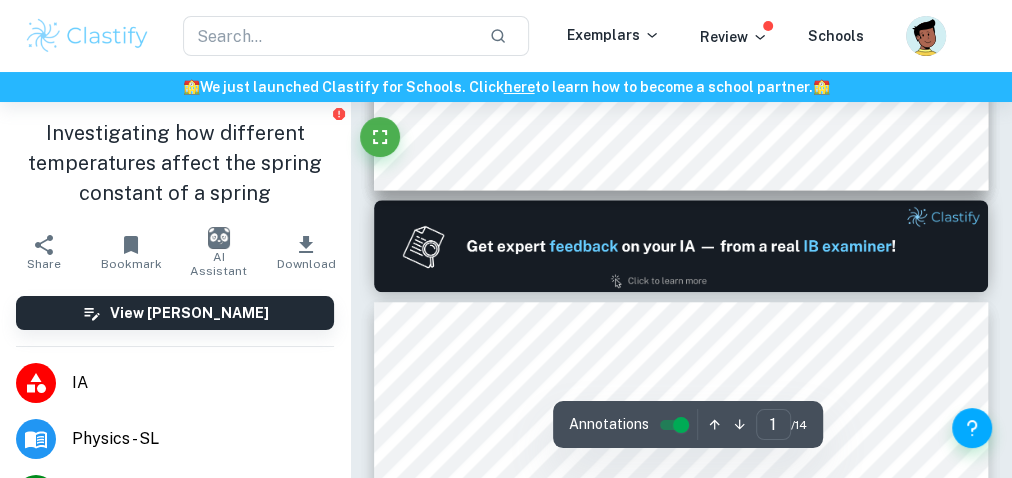 type on "2" 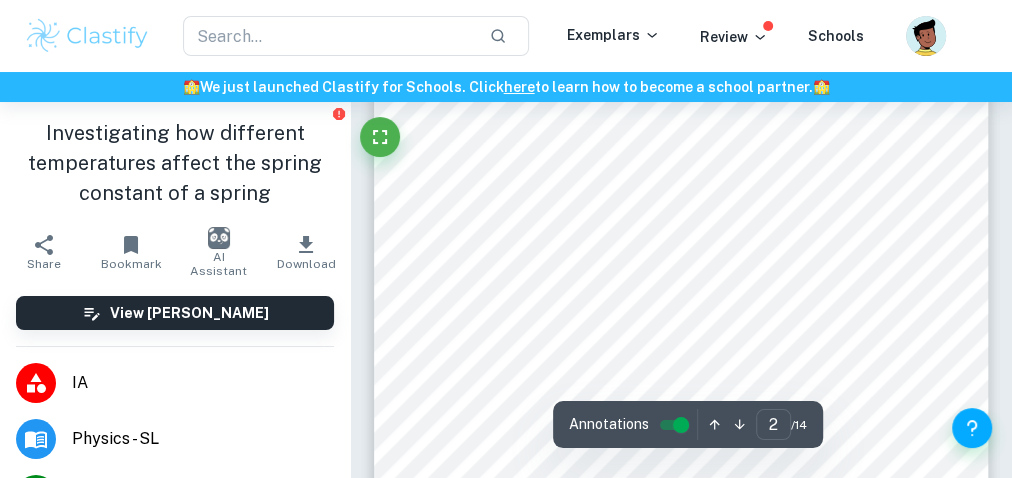 scroll, scrollTop: 1200, scrollLeft: 0, axis: vertical 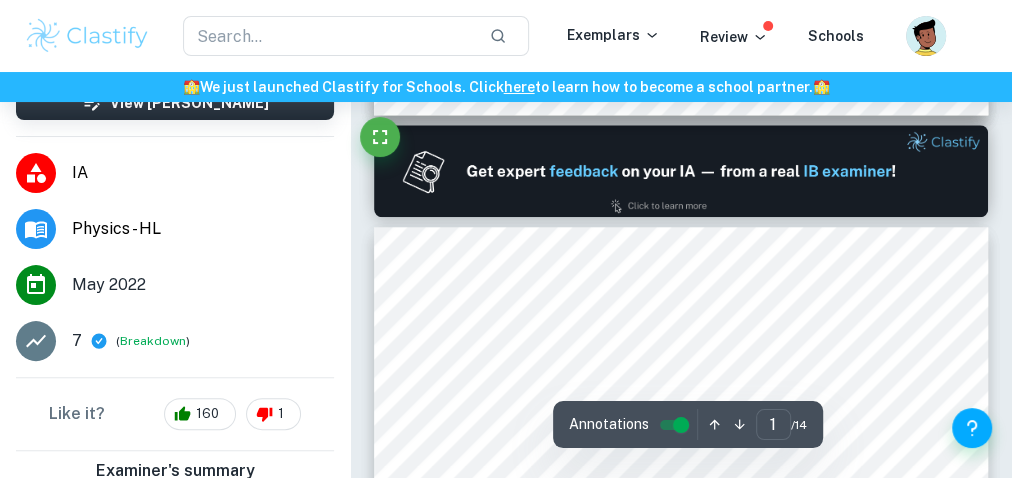 type on "2" 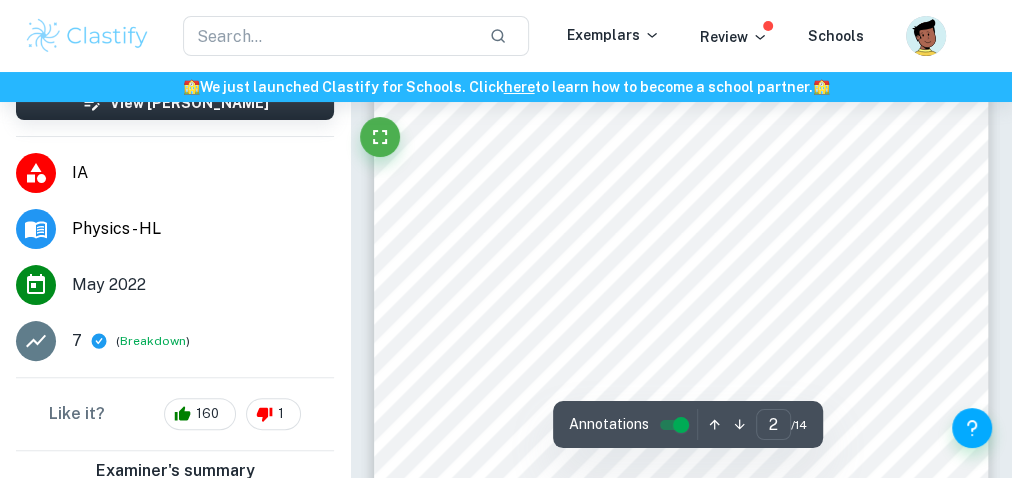 scroll, scrollTop: 981, scrollLeft: 0, axis: vertical 